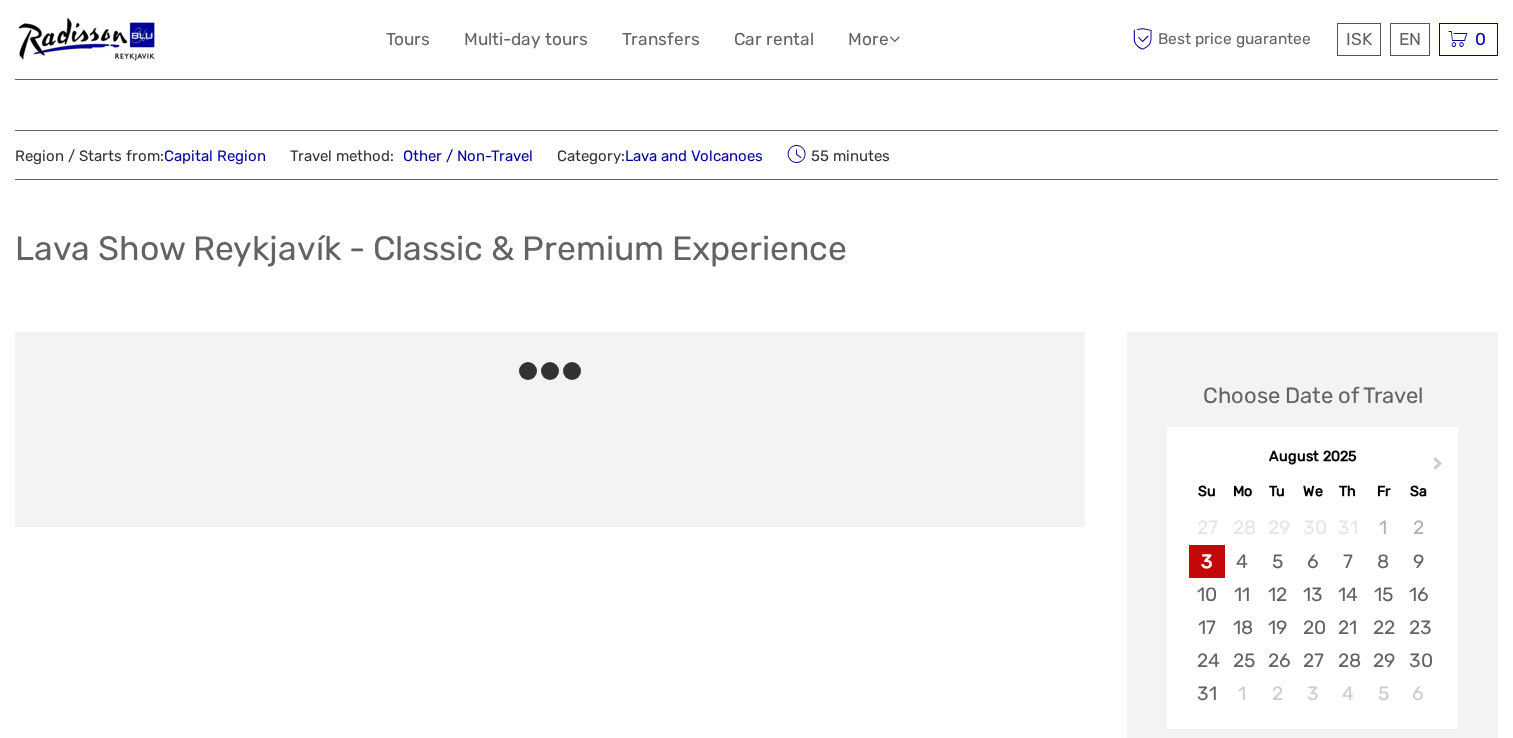scroll, scrollTop: 0, scrollLeft: 0, axis: both 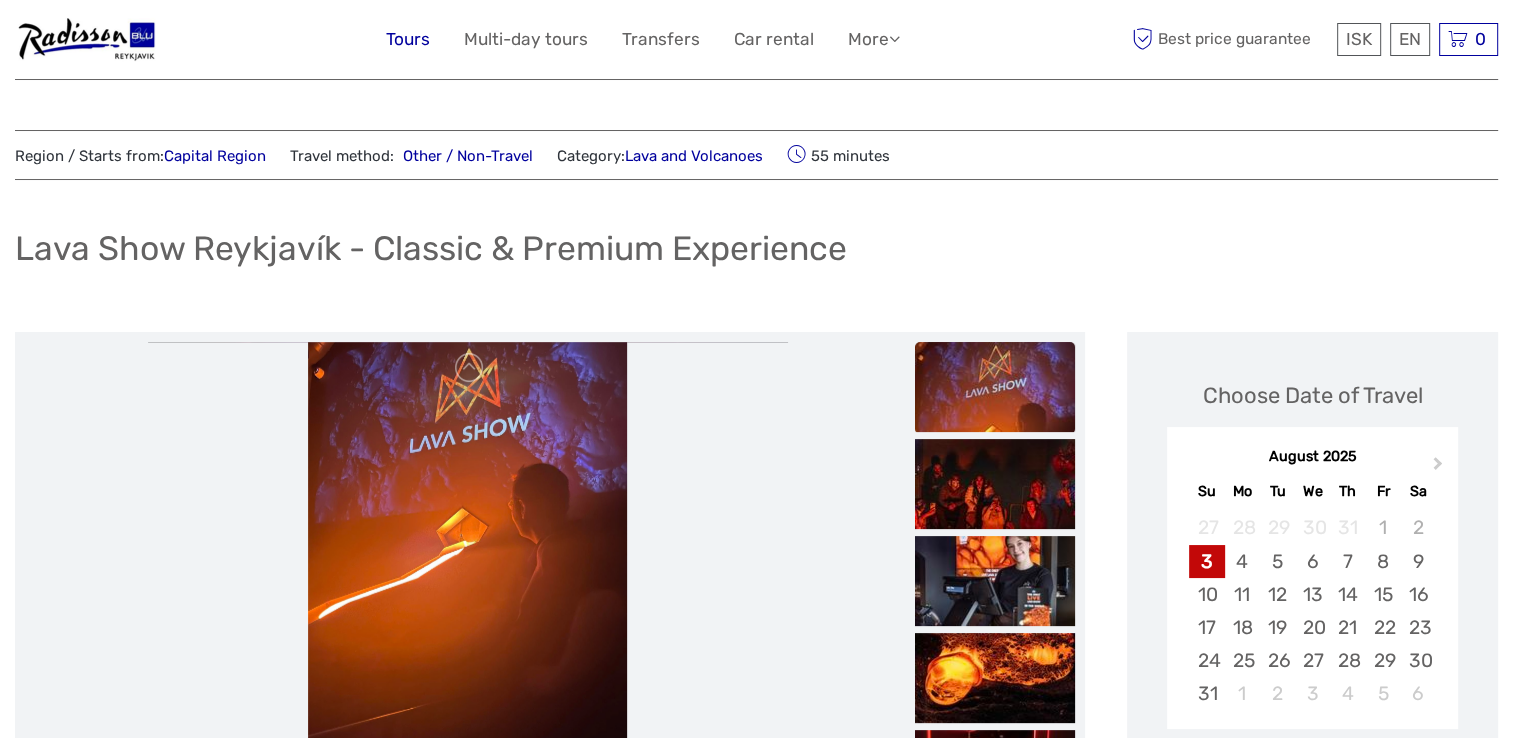 click on "Tours" at bounding box center [408, 39] 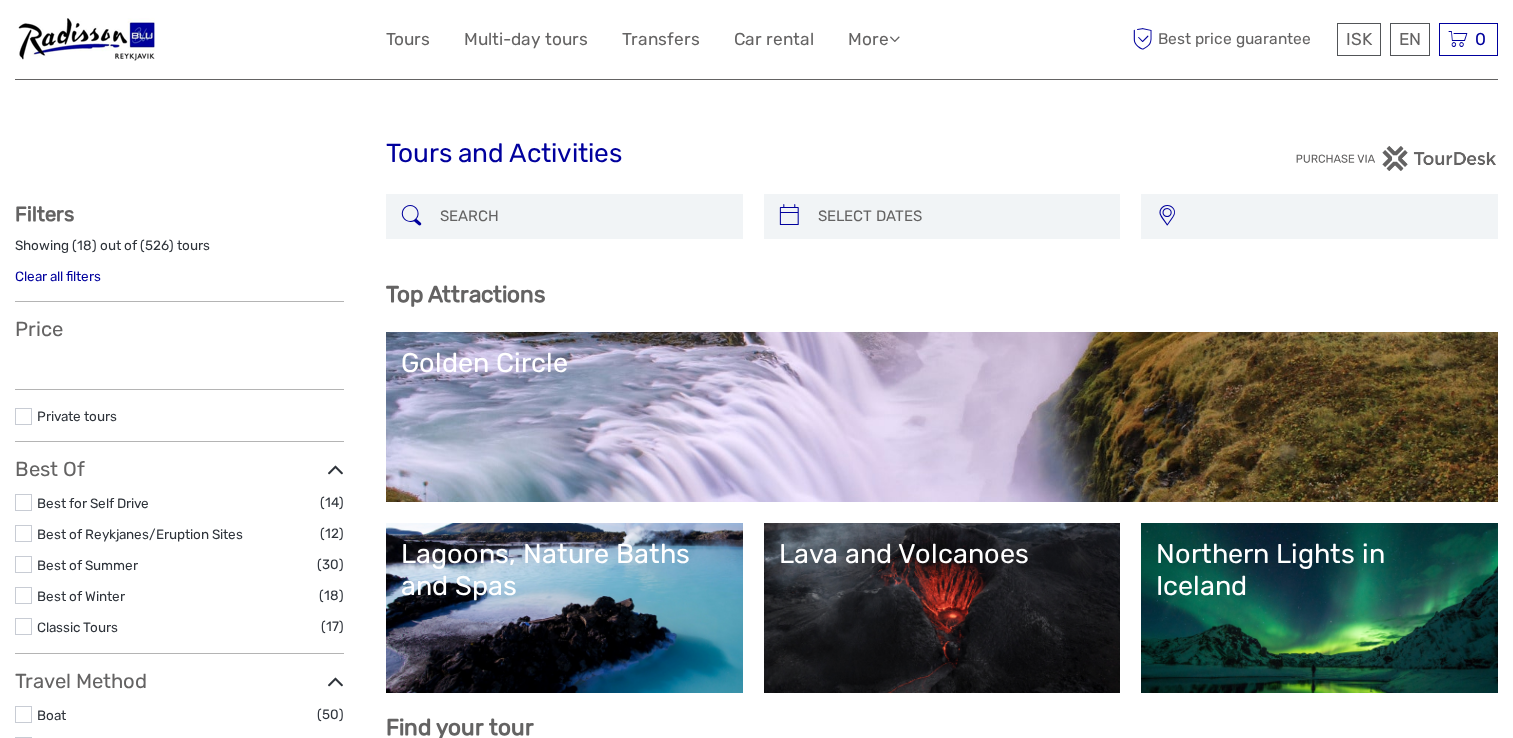 select 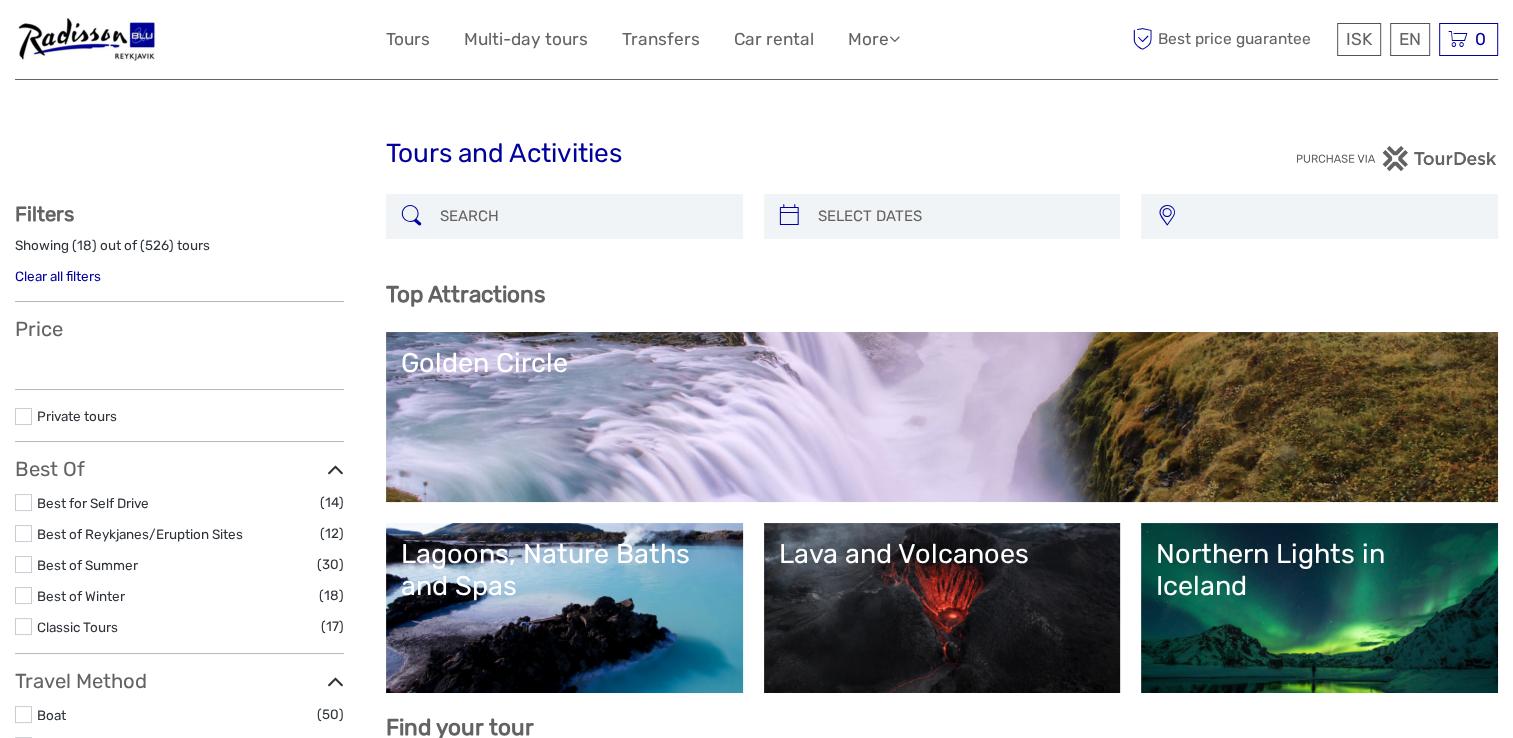 scroll, scrollTop: 0, scrollLeft: 0, axis: both 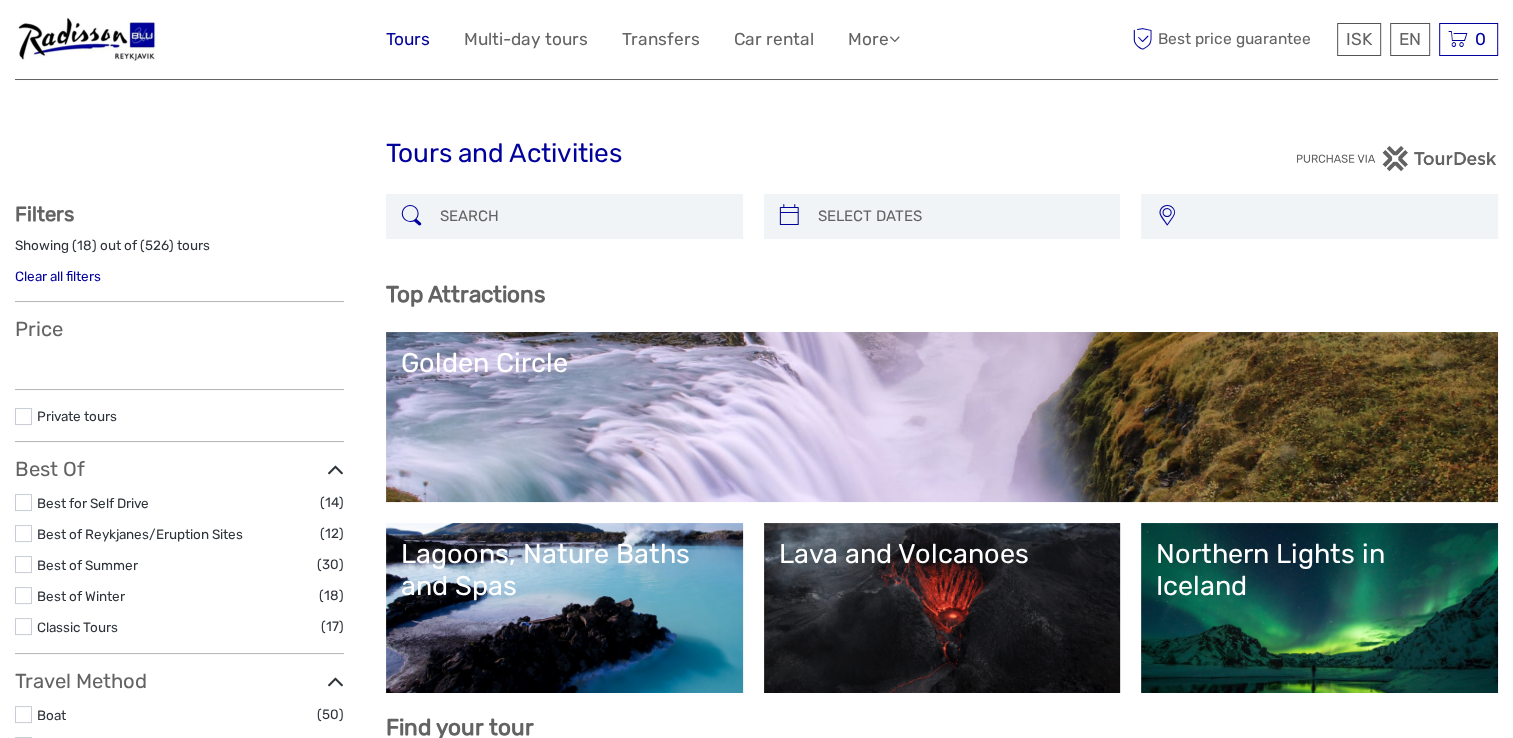 select 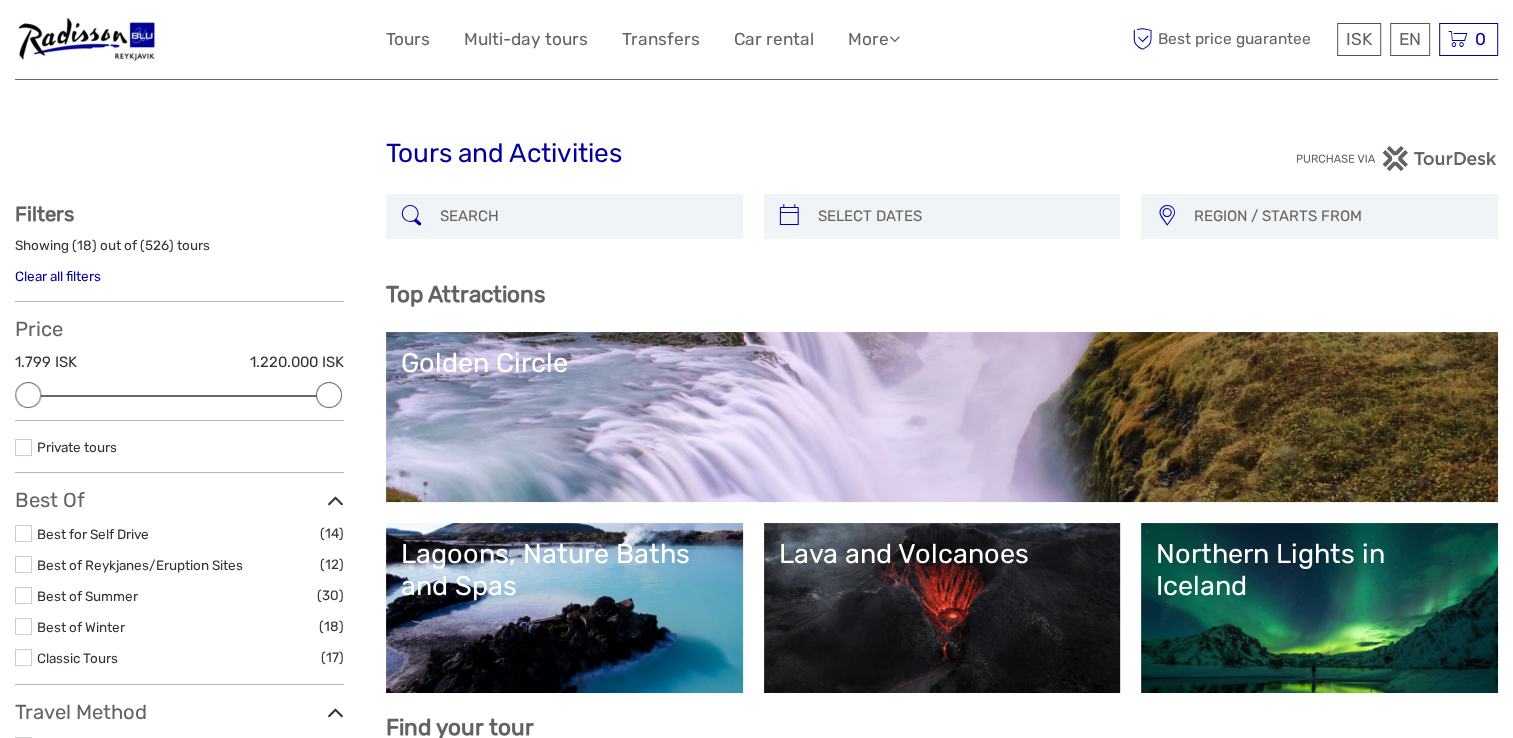 scroll, scrollTop: 0, scrollLeft: 0, axis: both 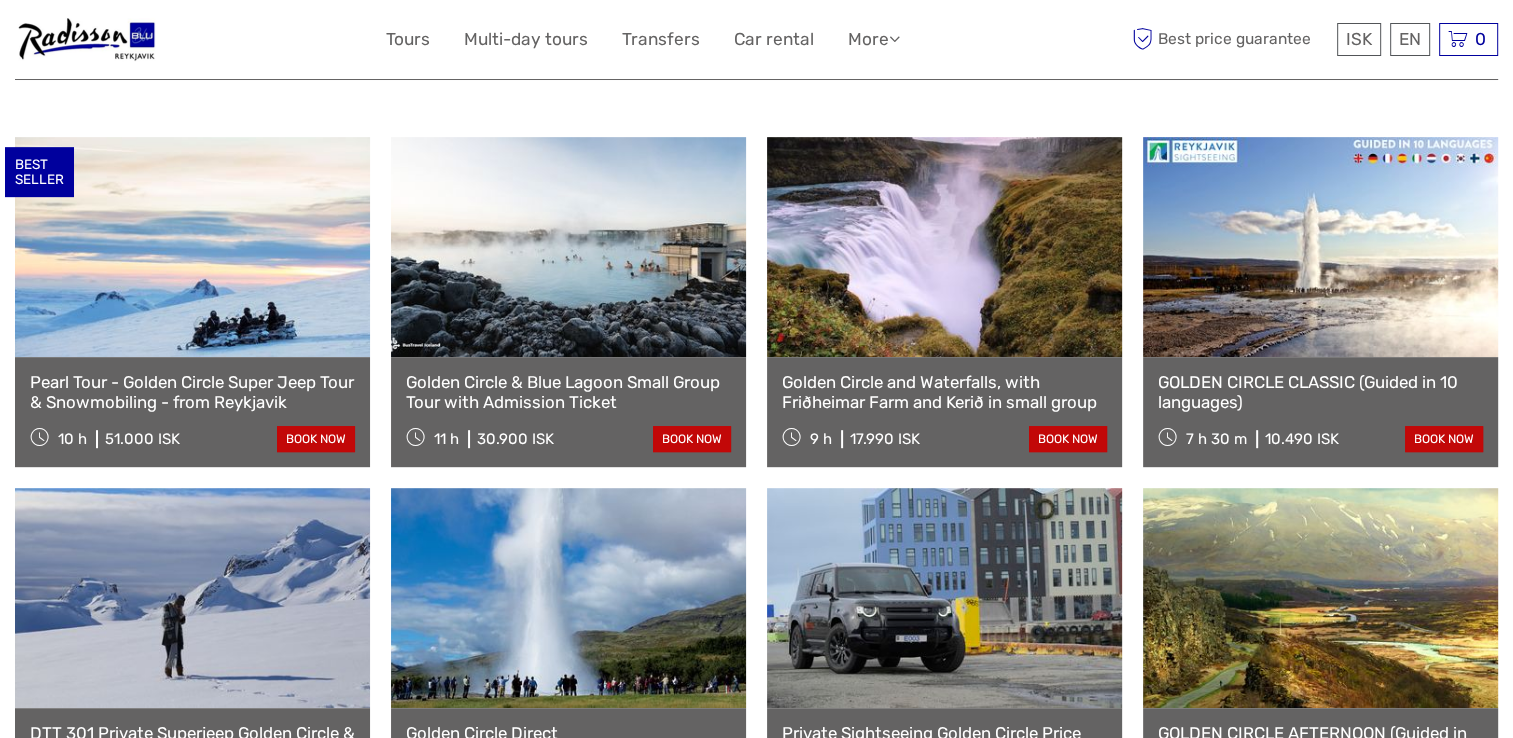 click on "7 h 30 m
10.490 ISK" at bounding box center [1248, 438] 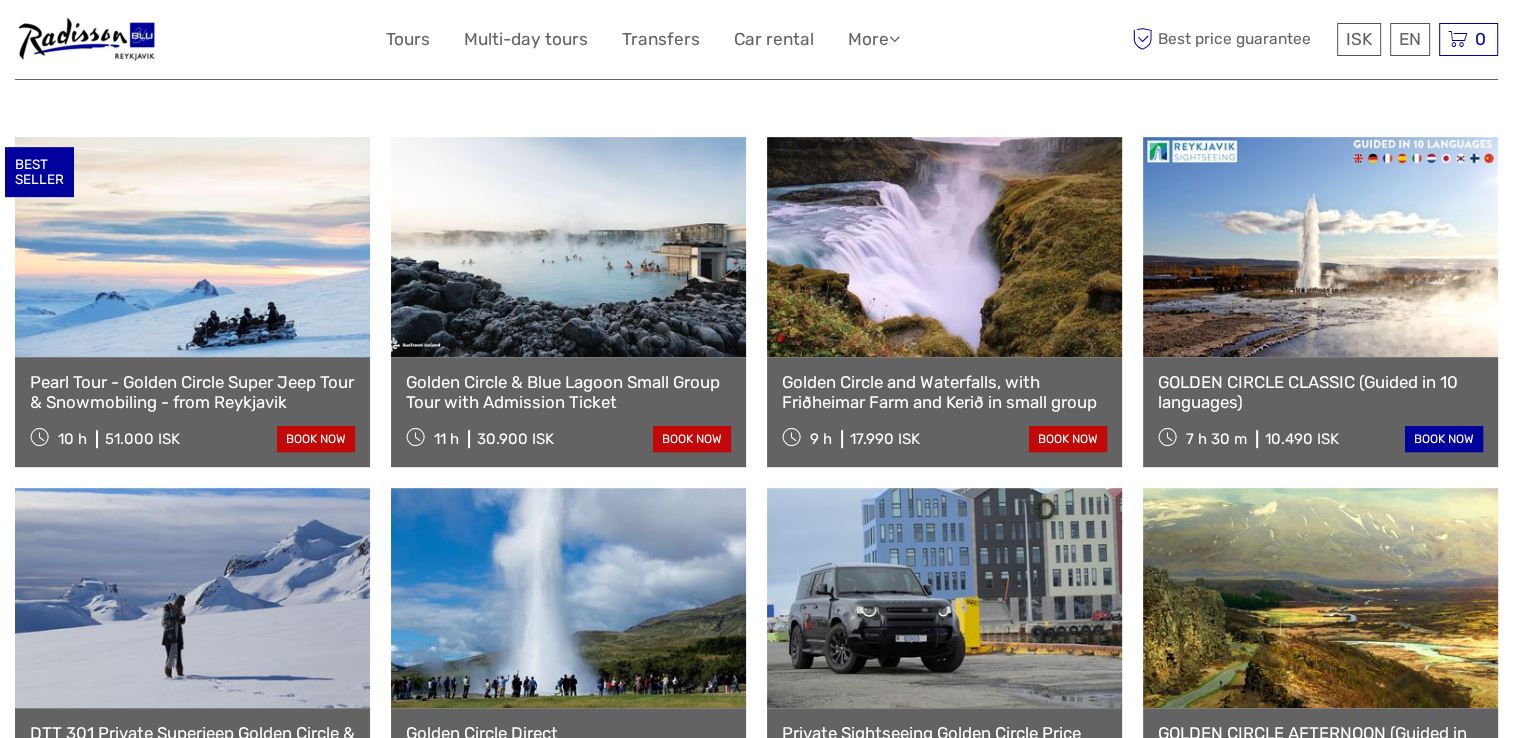 click on "book now" at bounding box center (1444, 439) 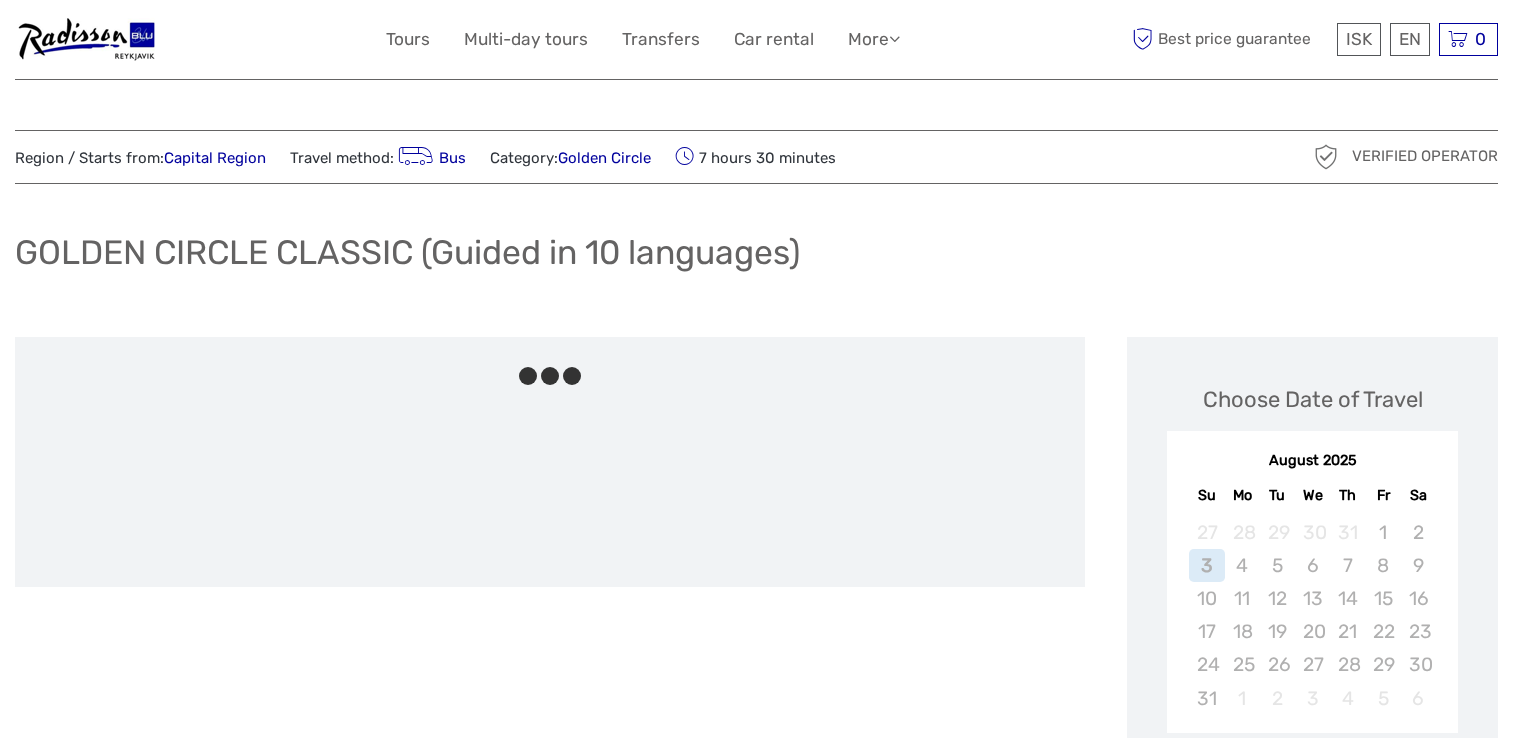 scroll, scrollTop: 0, scrollLeft: 0, axis: both 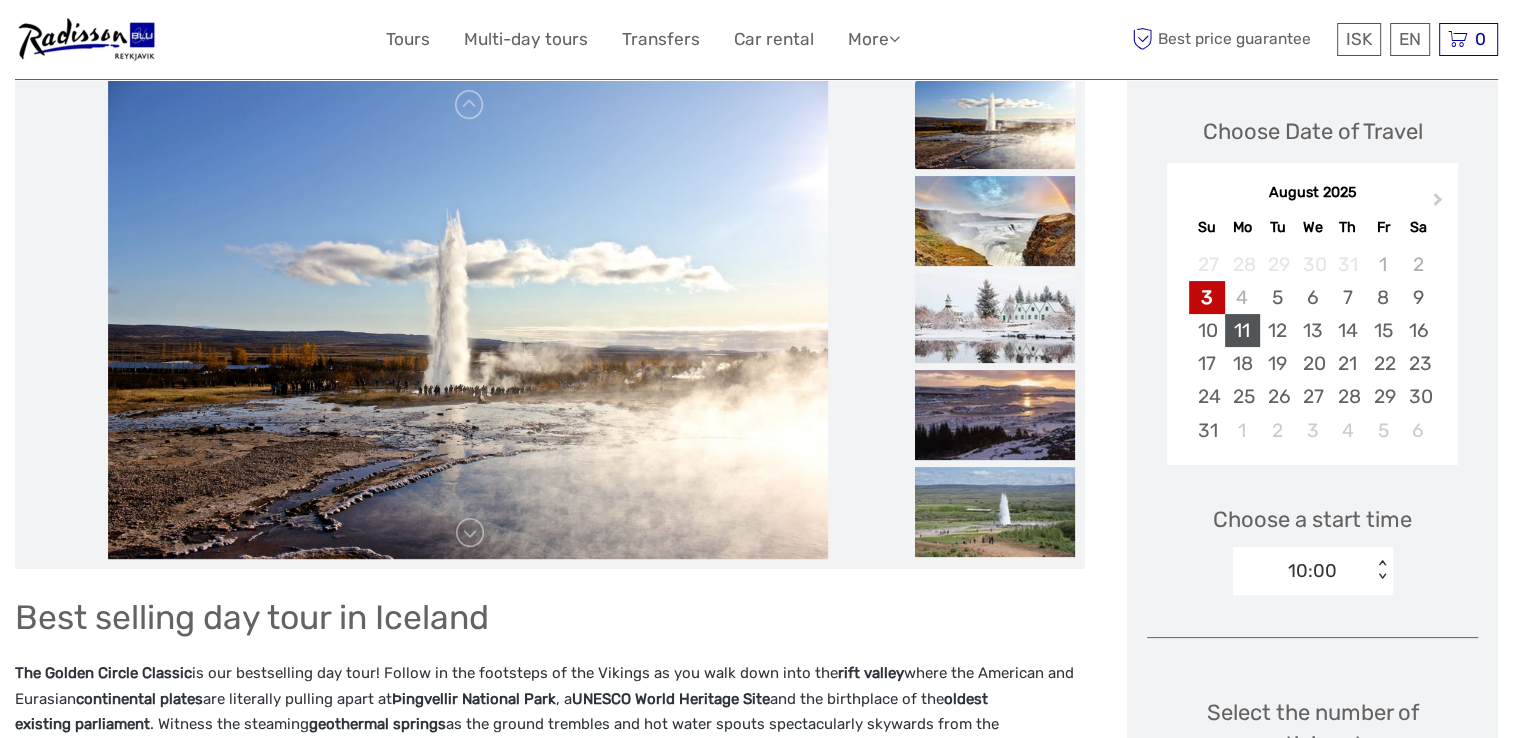 click on "11" at bounding box center (1242, 330) 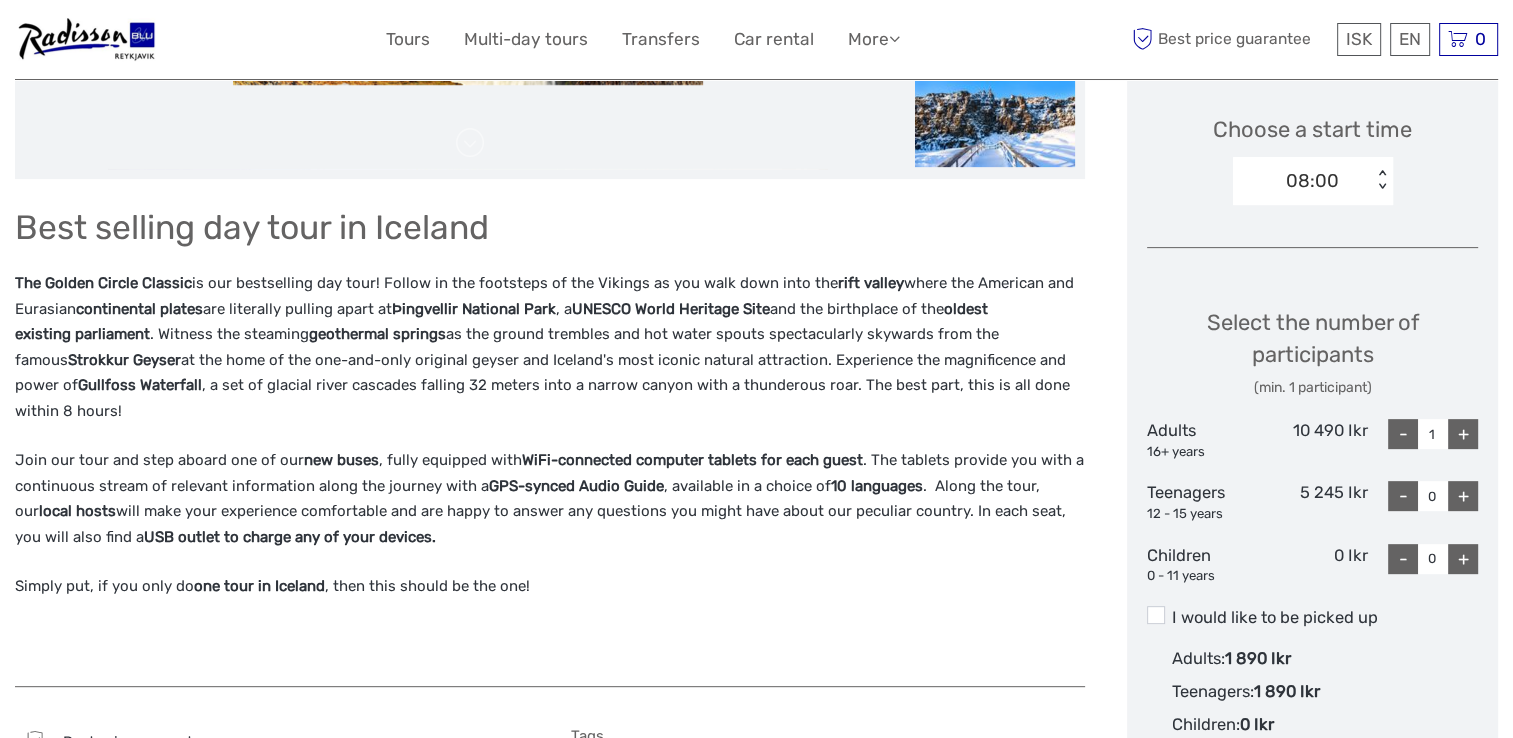 scroll, scrollTop: 696, scrollLeft: 0, axis: vertical 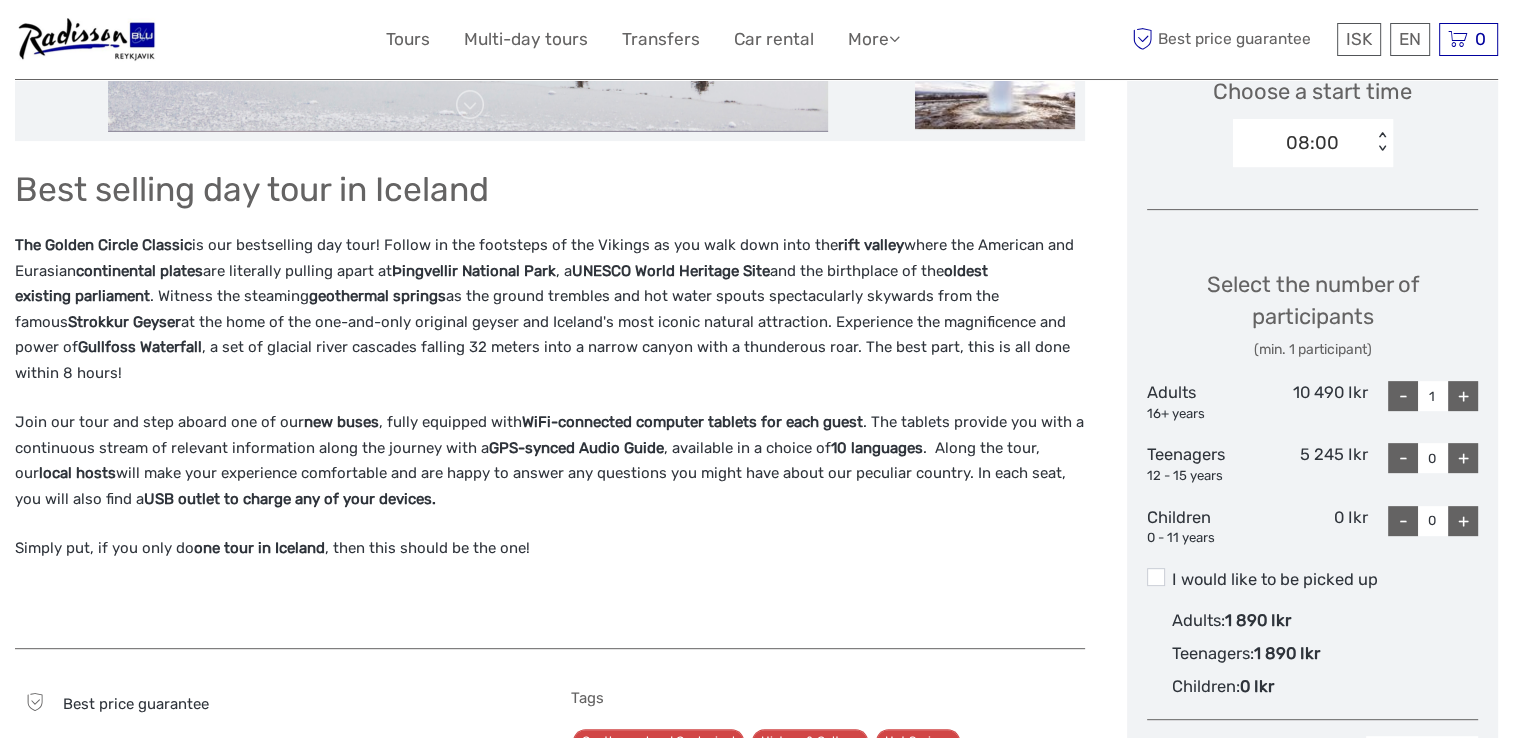 click on "+" at bounding box center (1463, 396) 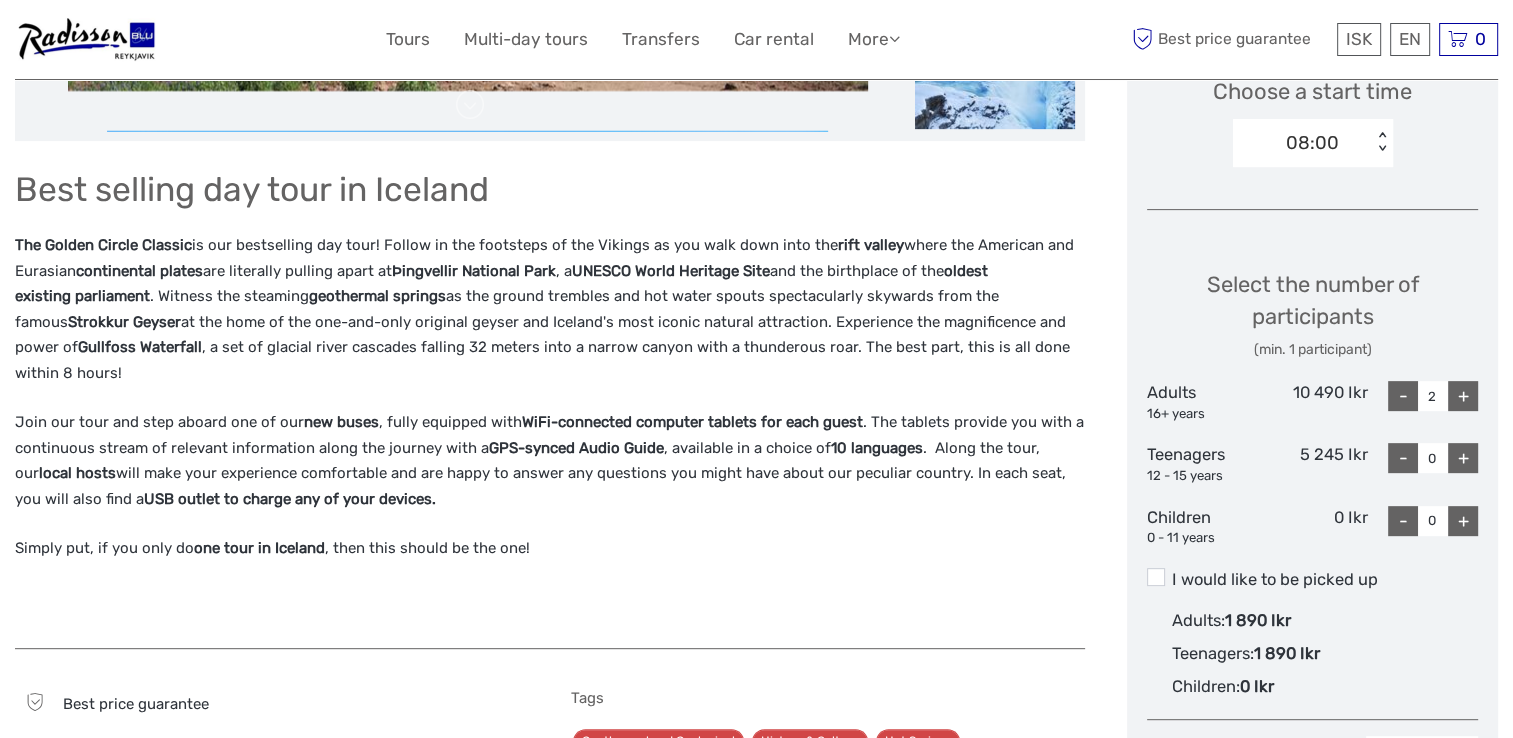 click on "+" at bounding box center [1463, 458] 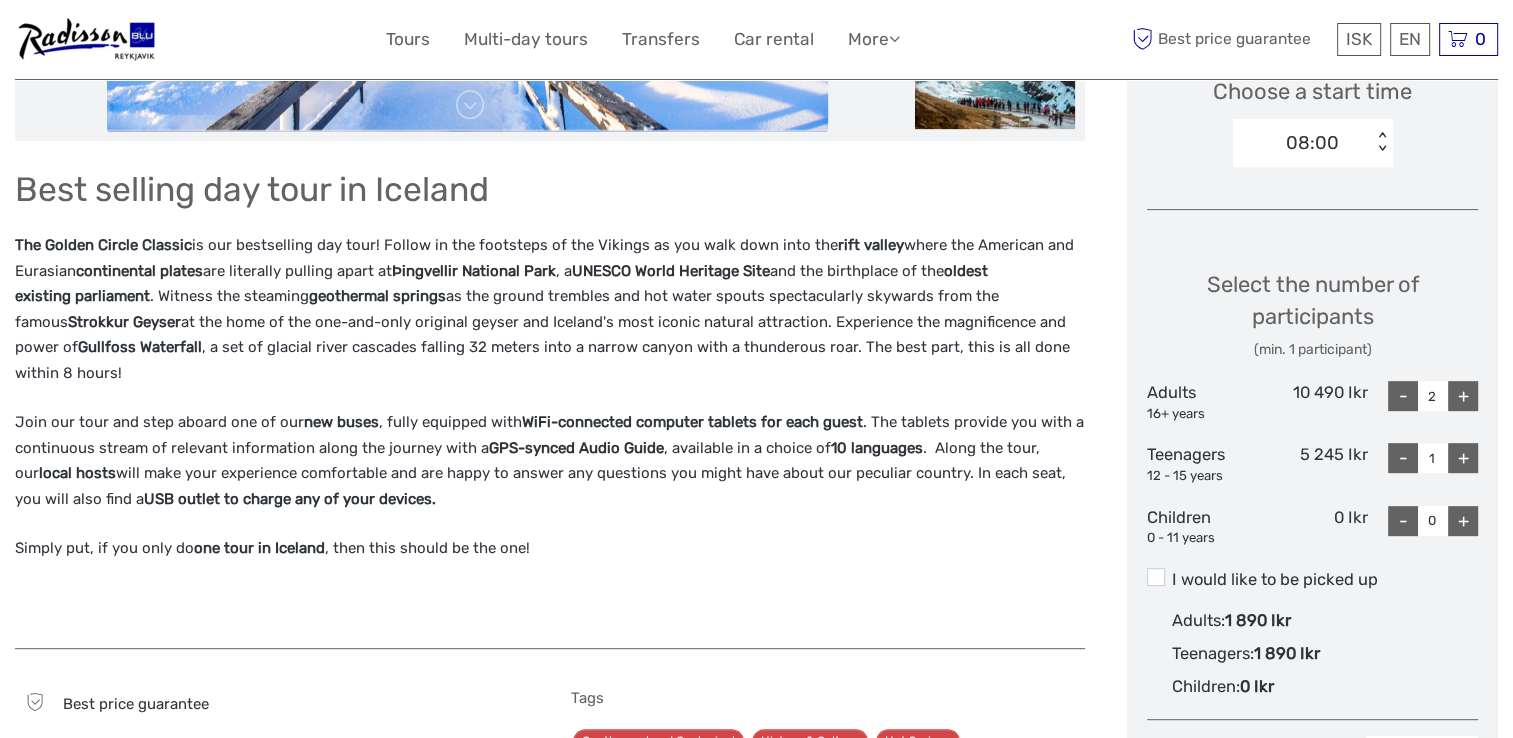 click on "-" at bounding box center (1403, 458) 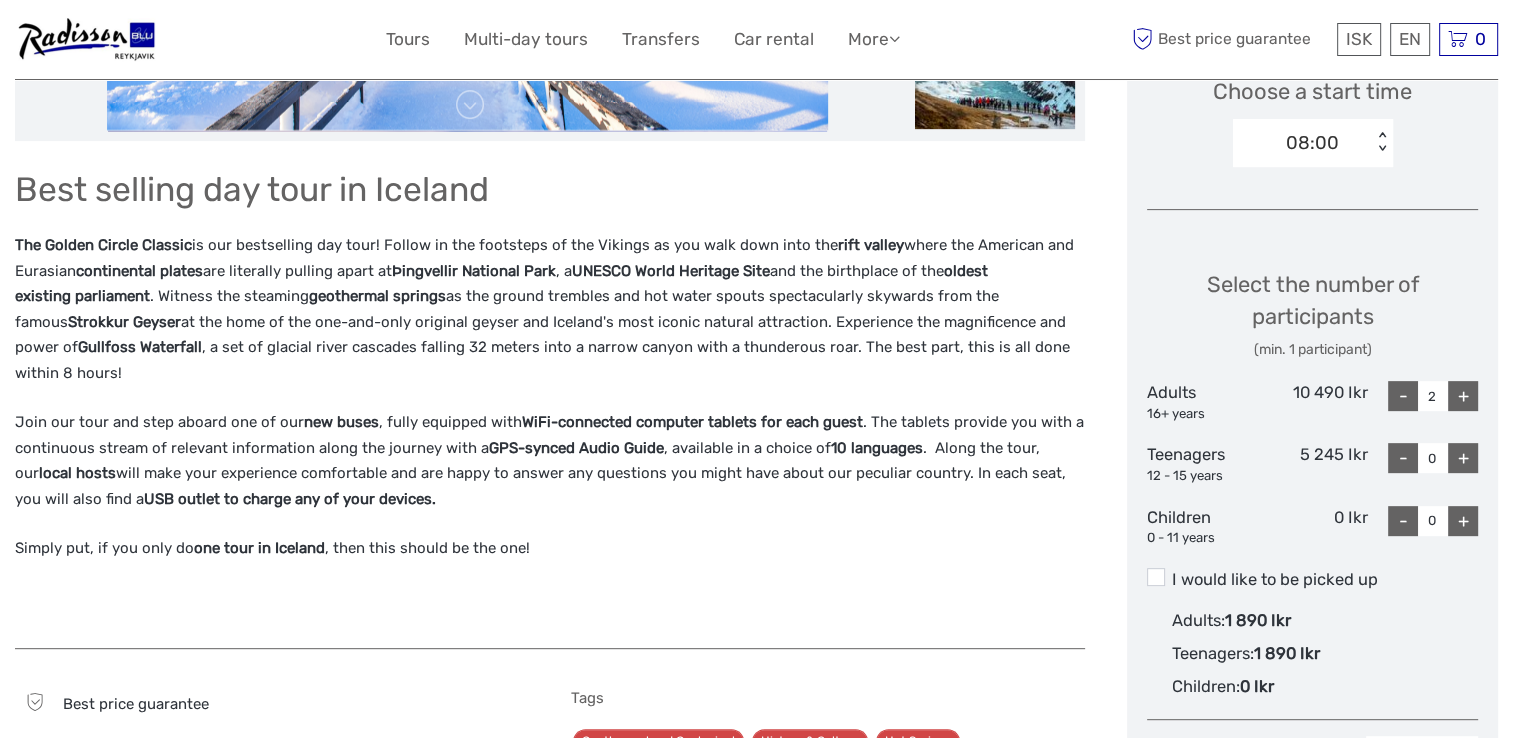 click on "+" at bounding box center [1463, 521] 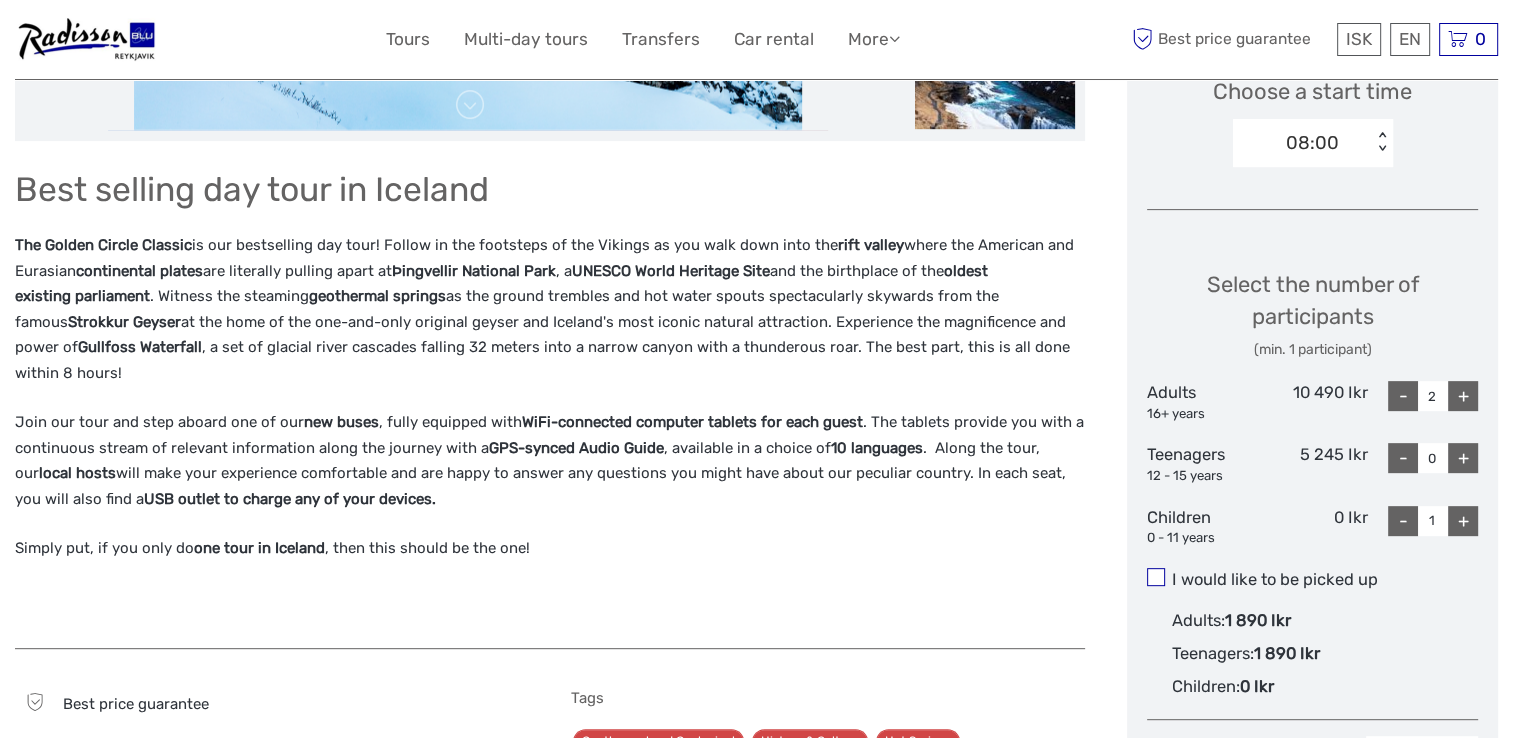 click at bounding box center (1156, 577) 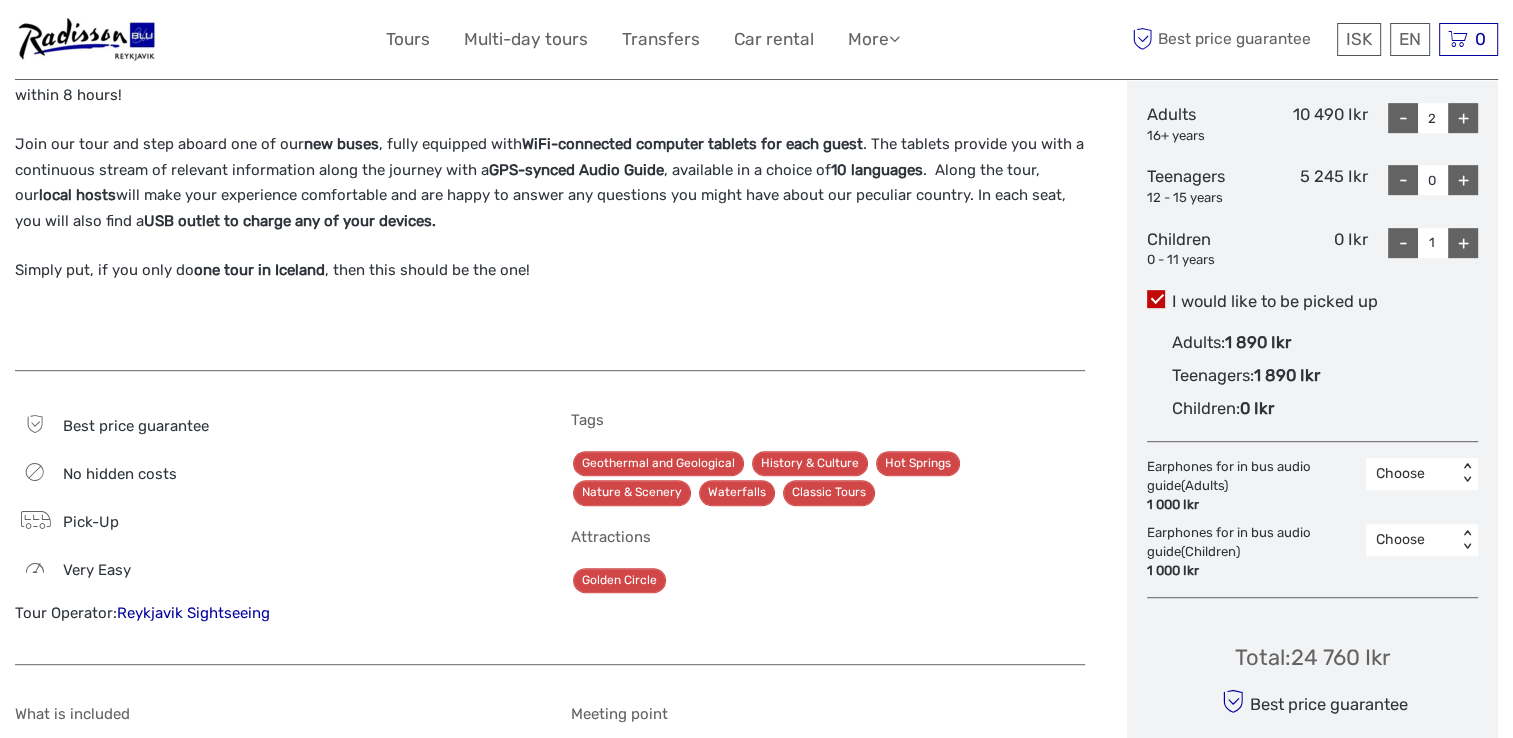 scroll, scrollTop: 987, scrollLeft: 0, axis: vertical 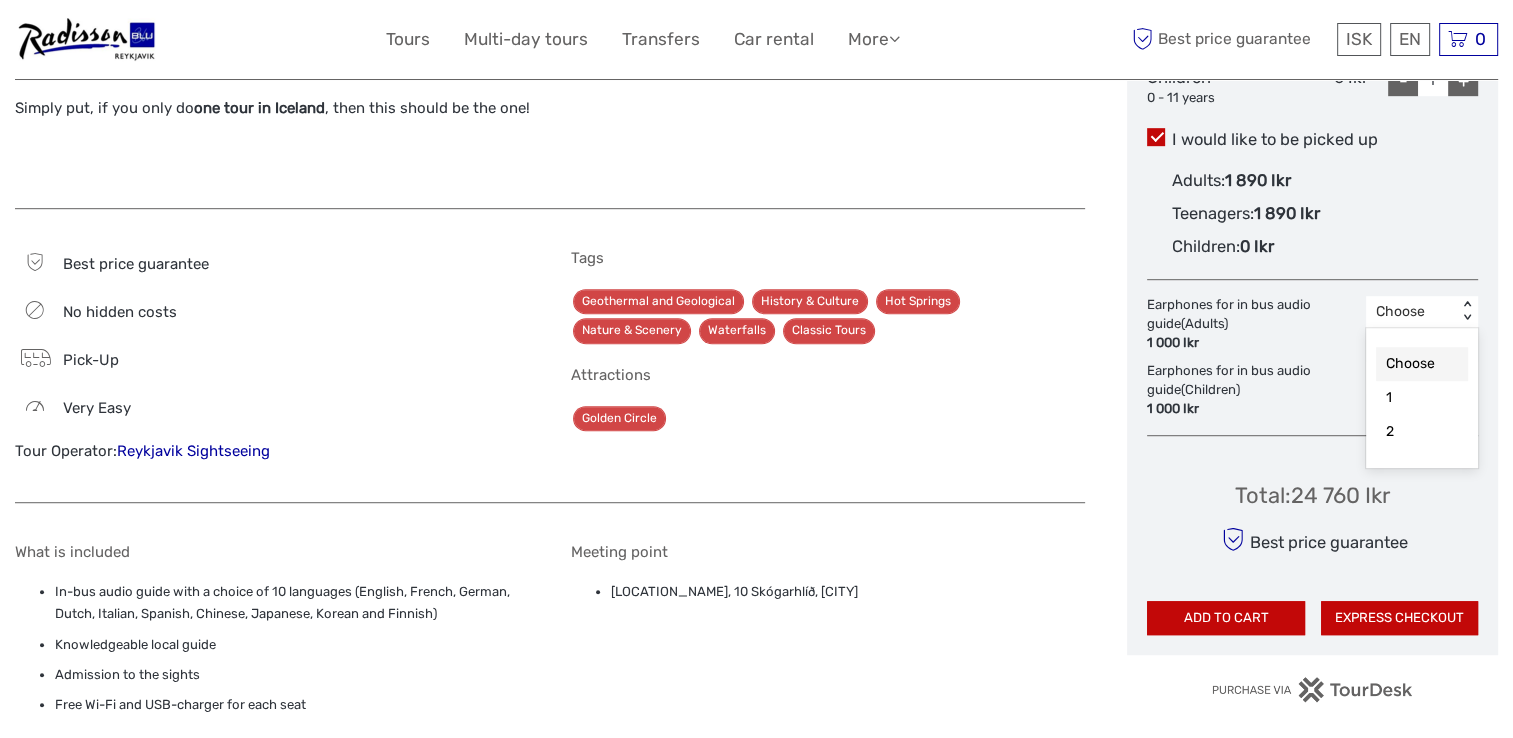 click on "Choose < >" at bounding box center (1422, 312) 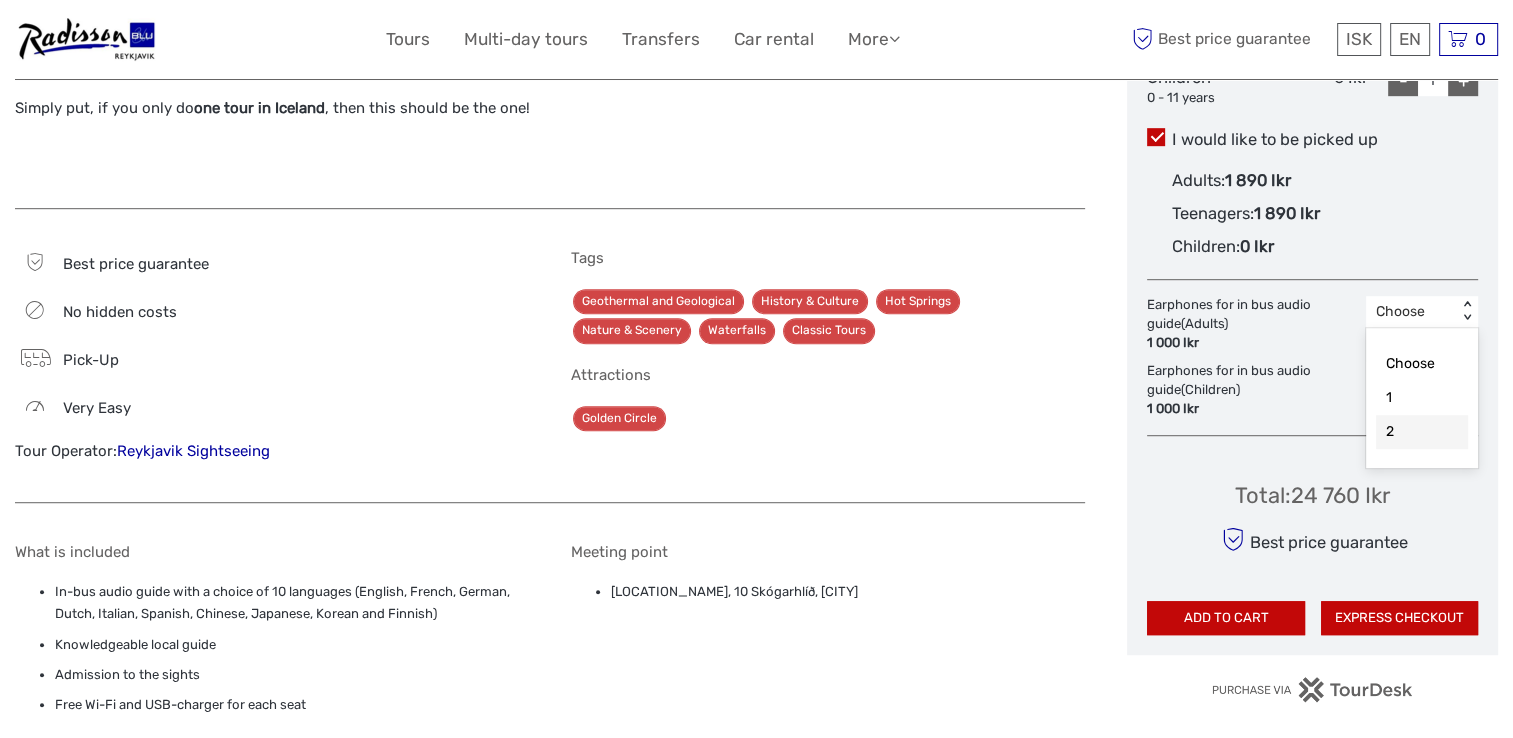 click on "2" at bounding box center (1422, 432) 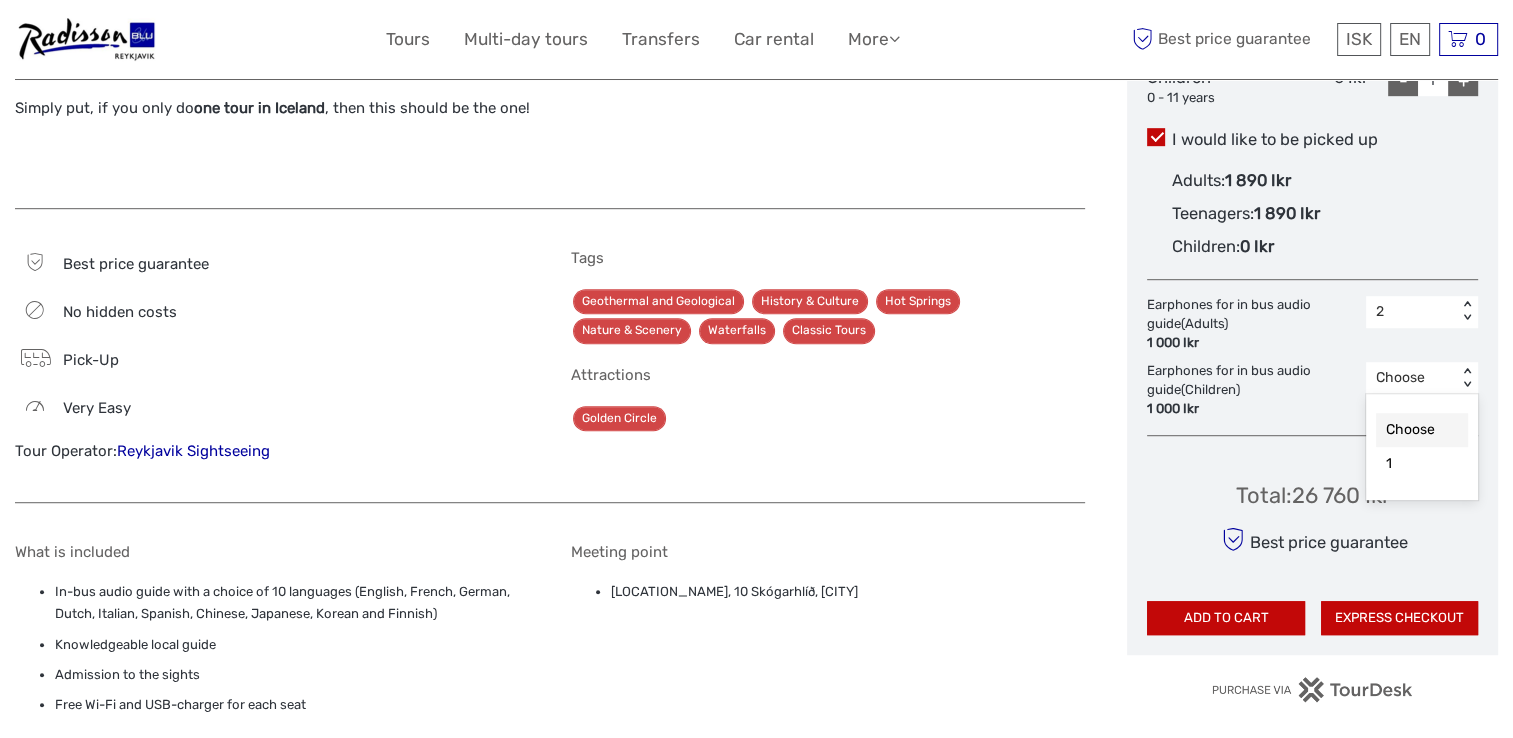 click on "< >" at bounding box center [1467, 378] 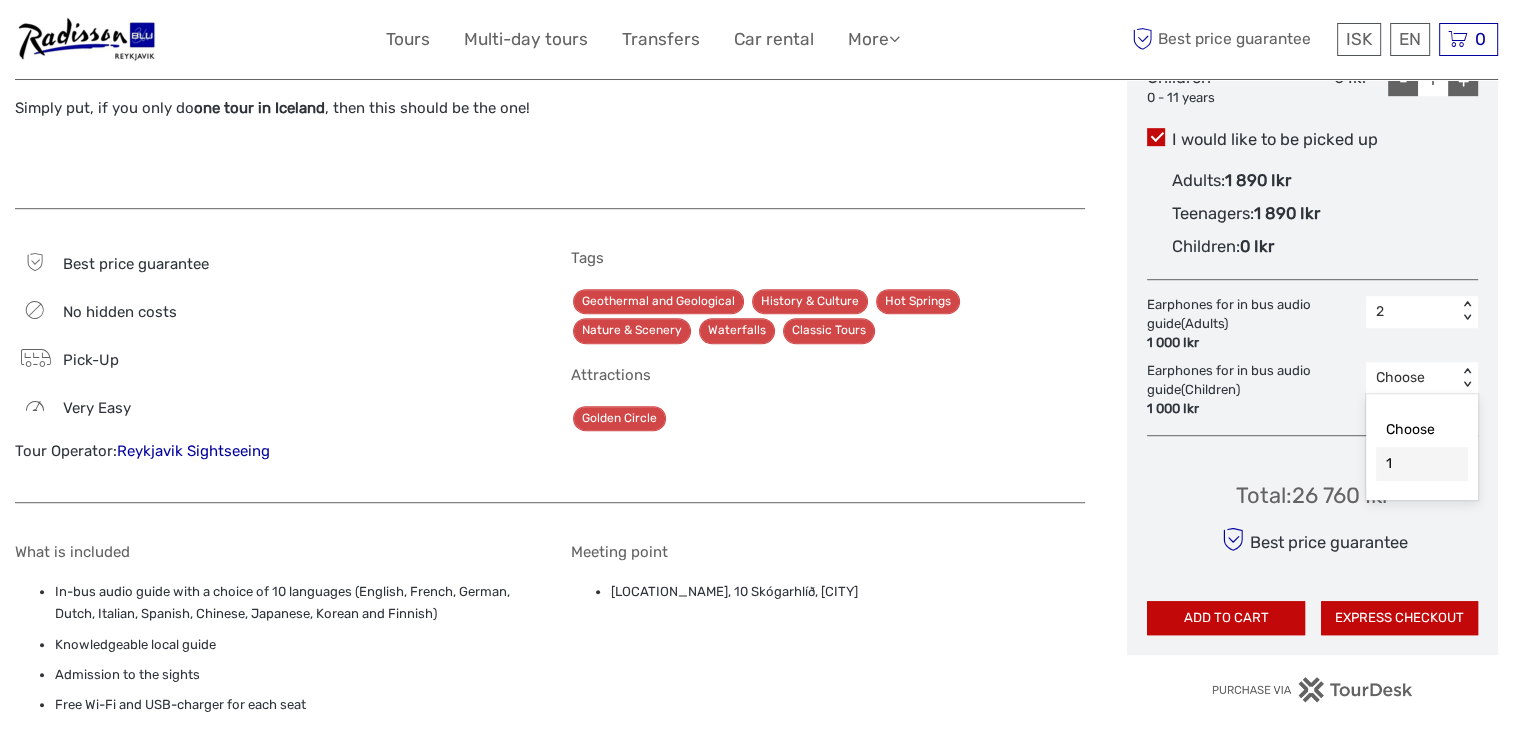 click on "1" at bounding box center (1422, 464) 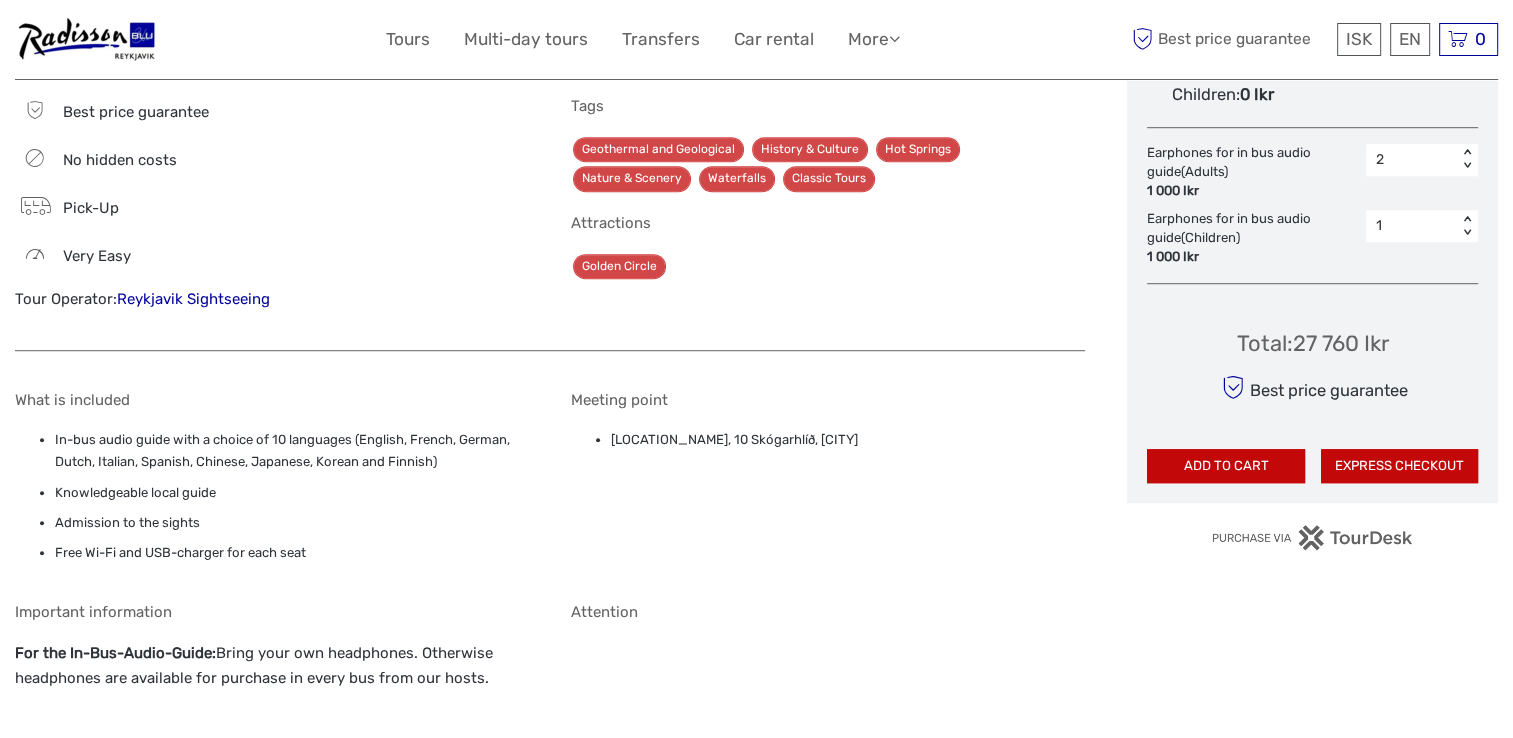 scroll, scrollTop: 1387, scrollLeft: 0, axis: vertical 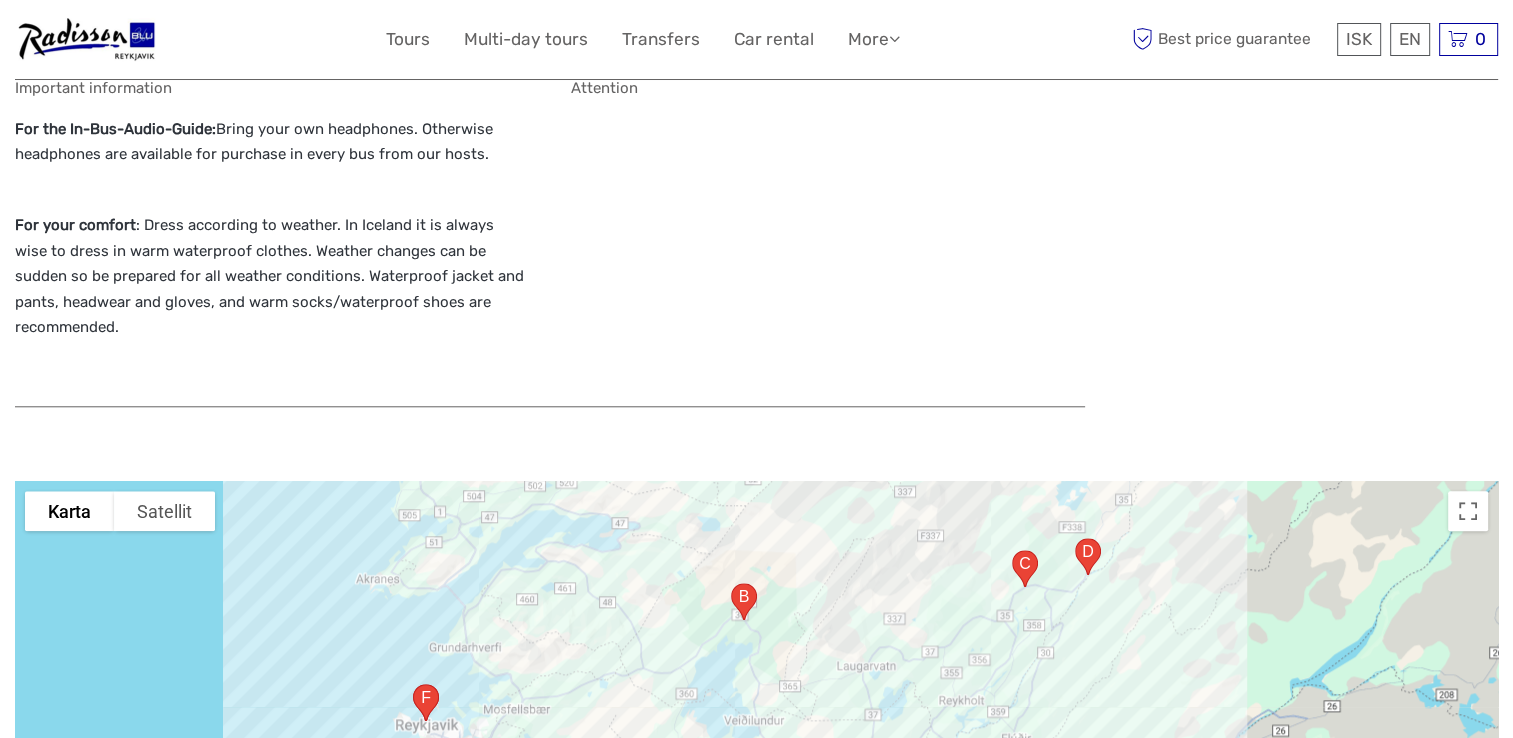 click at bounding box center (744, 601) 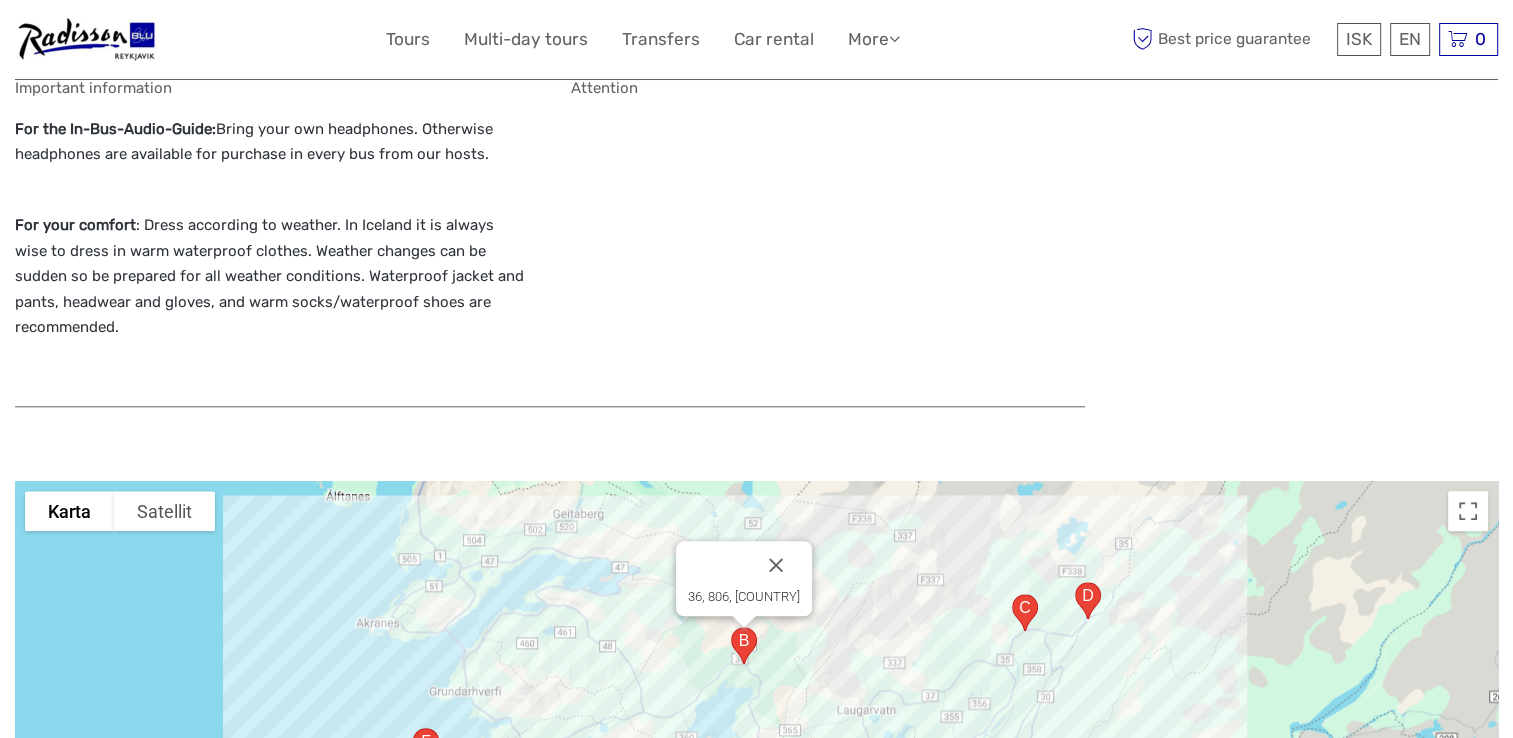 click at bounding box center (1025, 612) 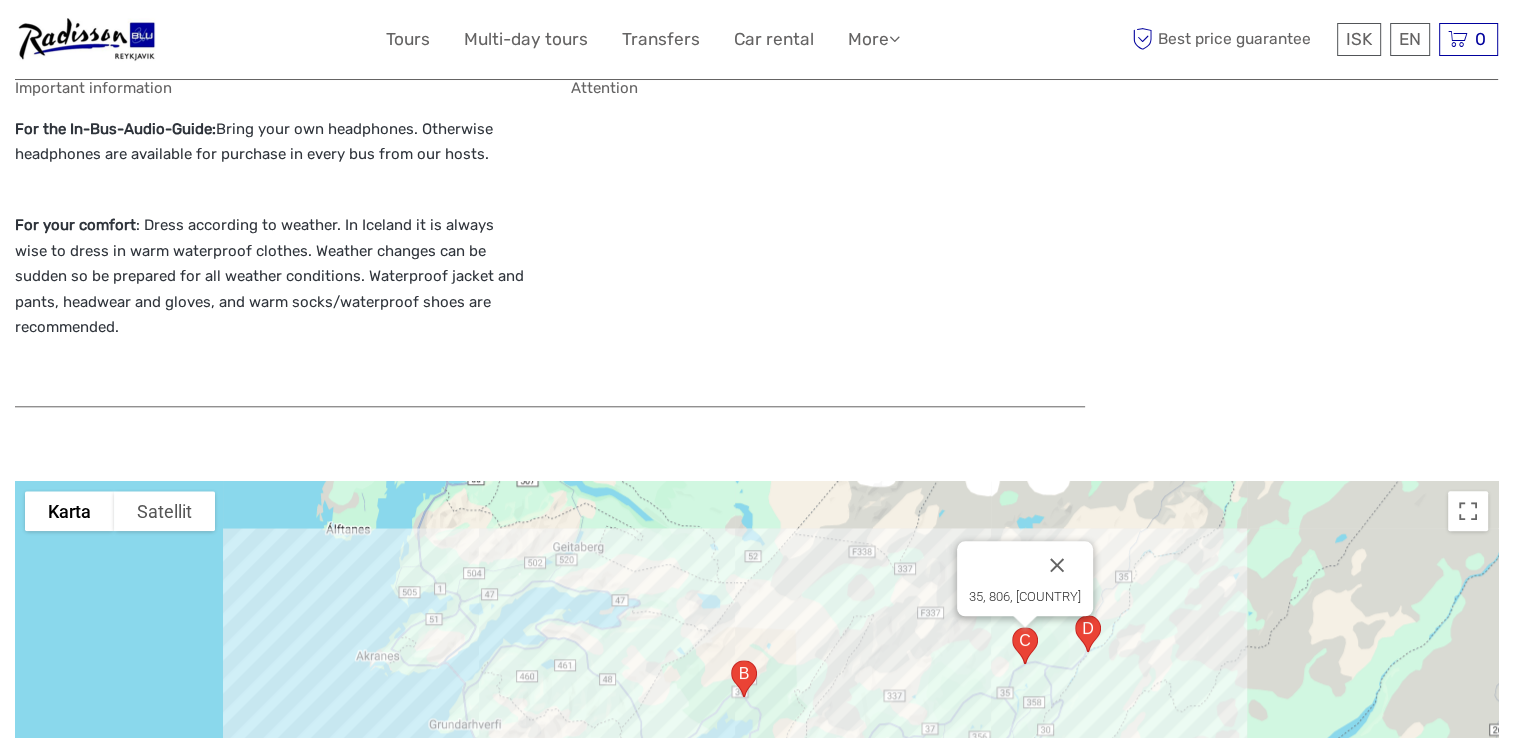 click at bounding box center (1088, 633) 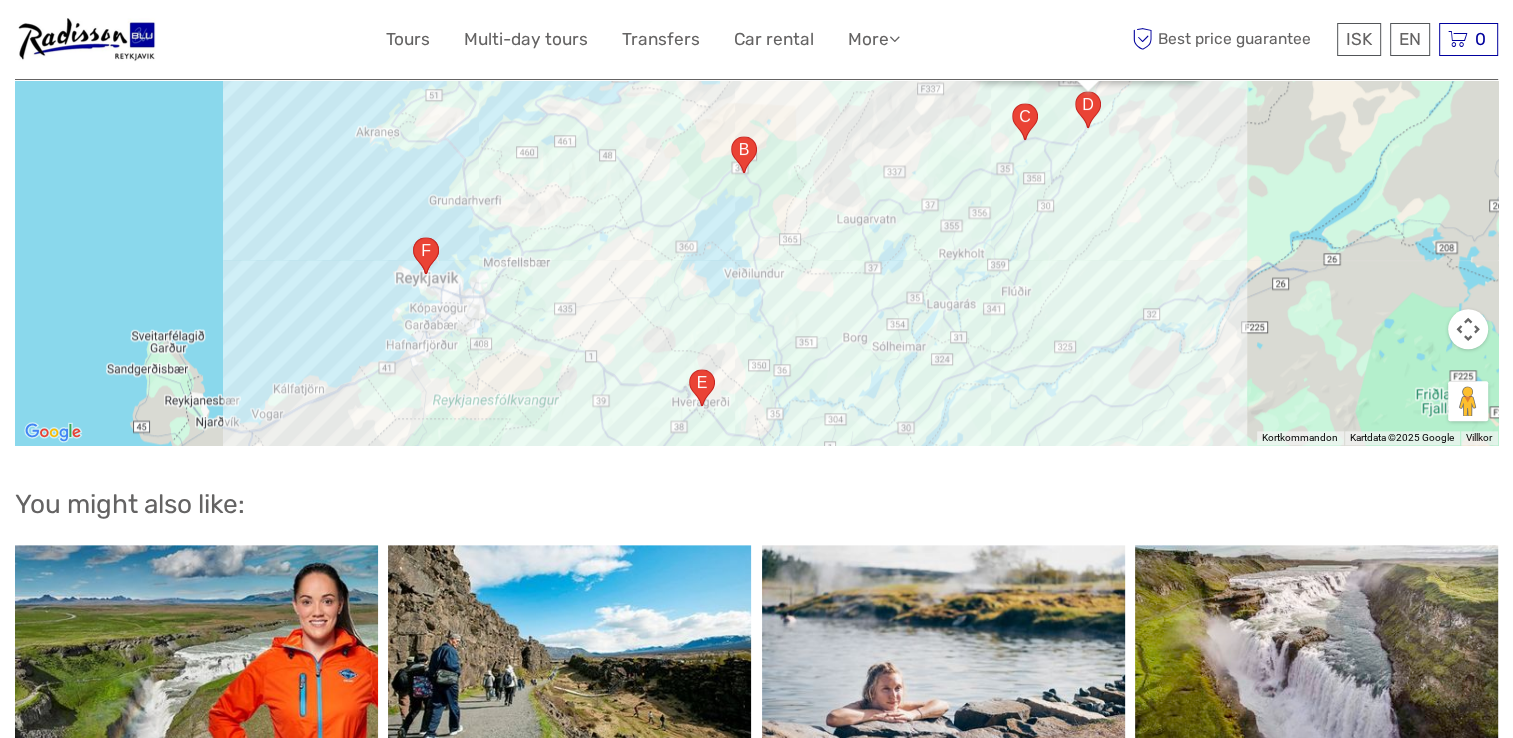 scroll, scrollTop: 2360, scrollLeft: 0, axis: vertical 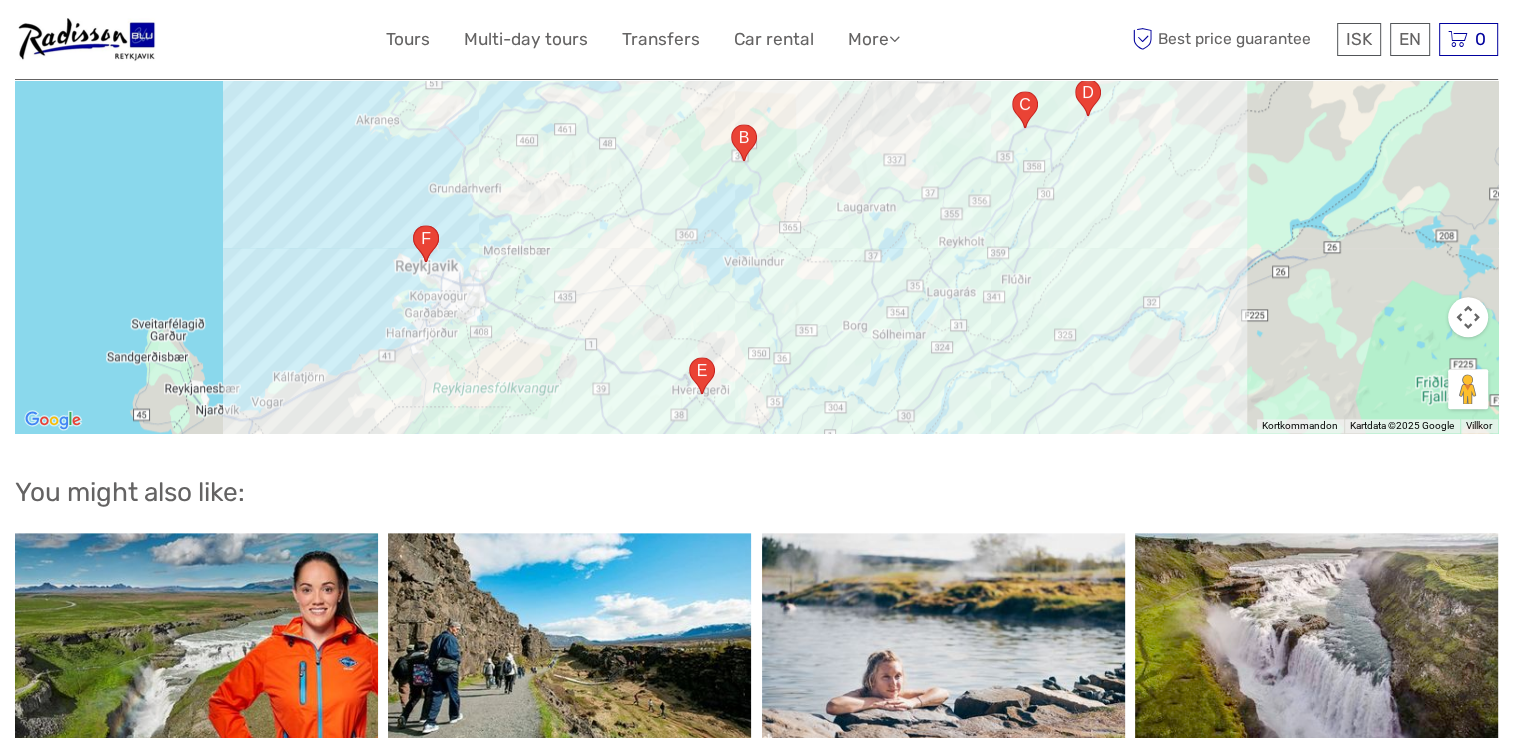 click at bounding box center (702, 375) 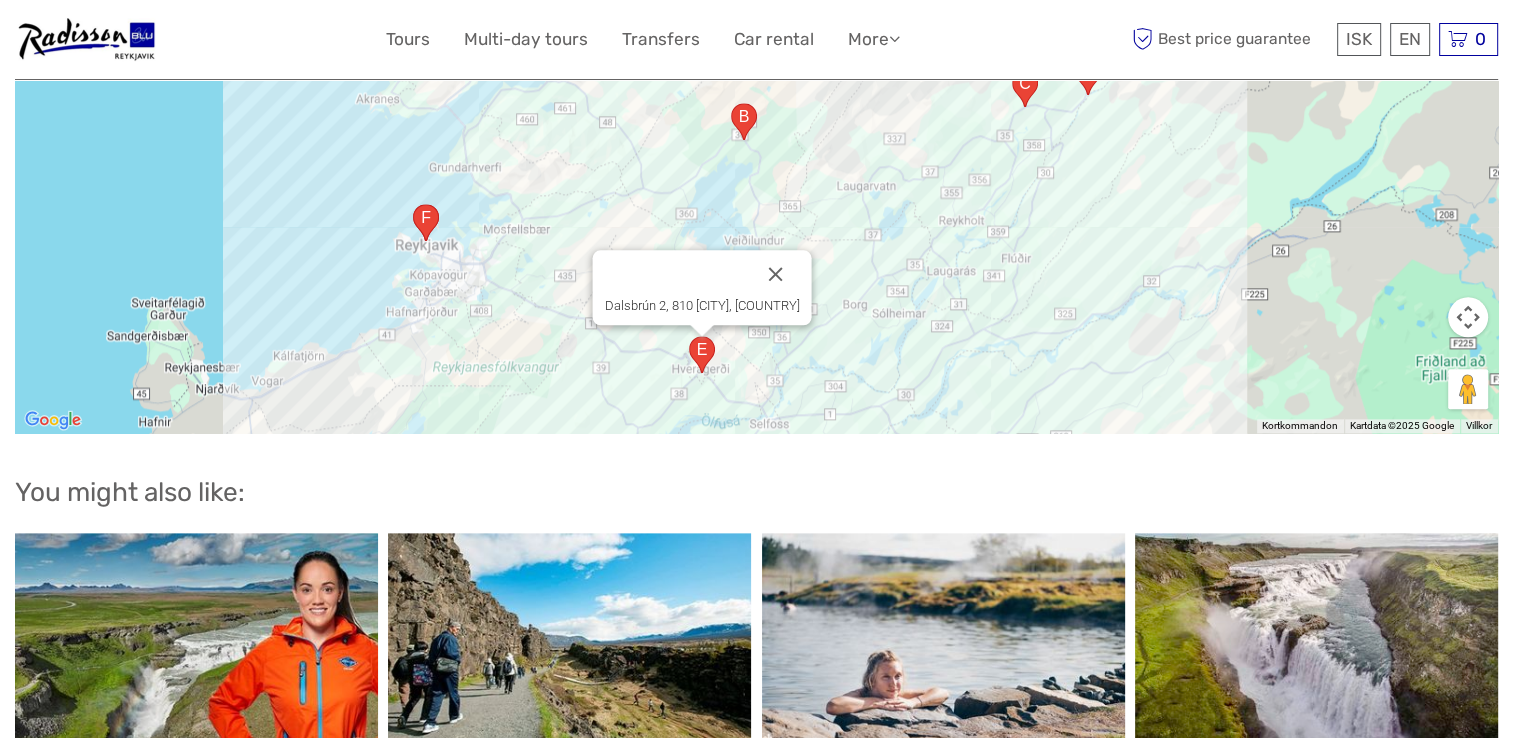 click at bounding box center [702, 354] 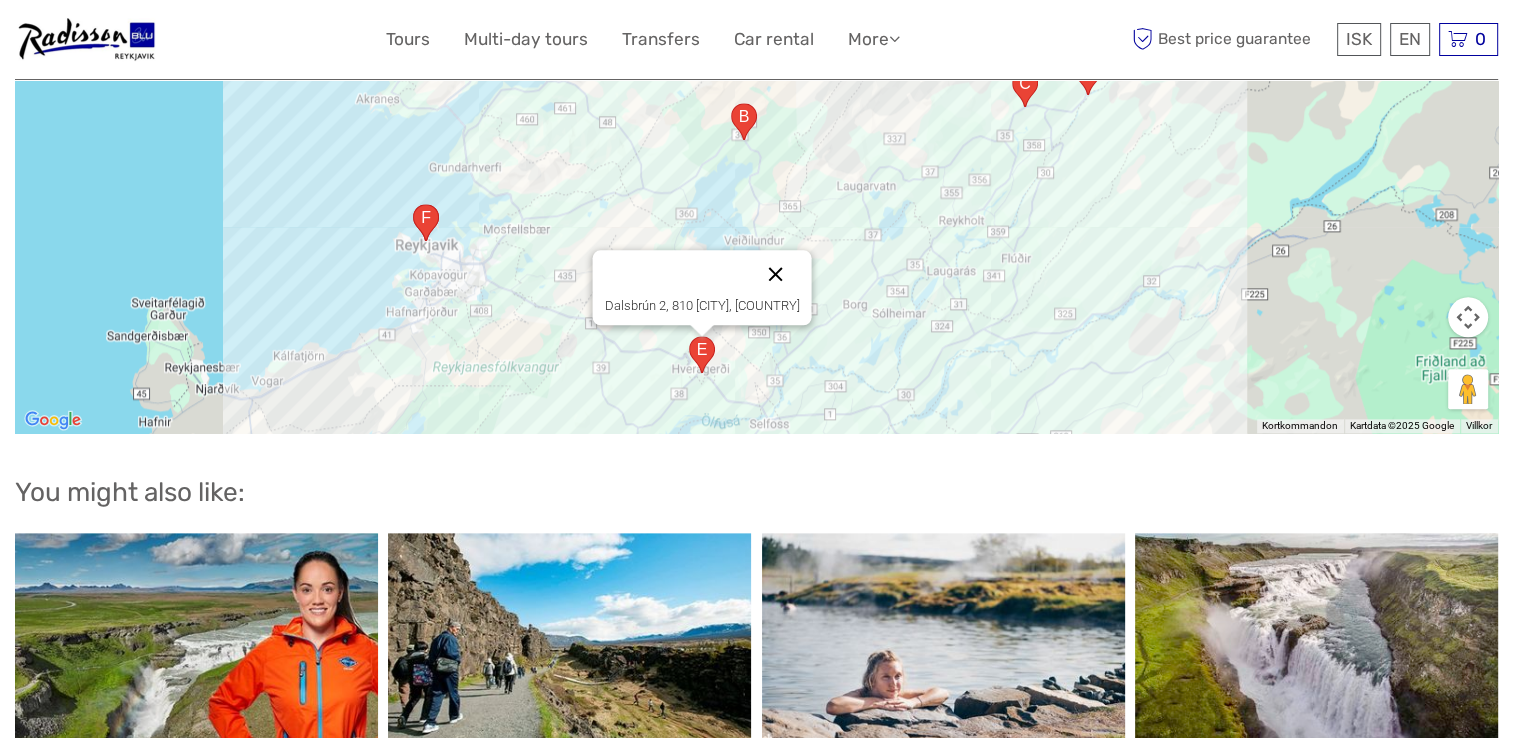 click at bounding box center [775, 274] 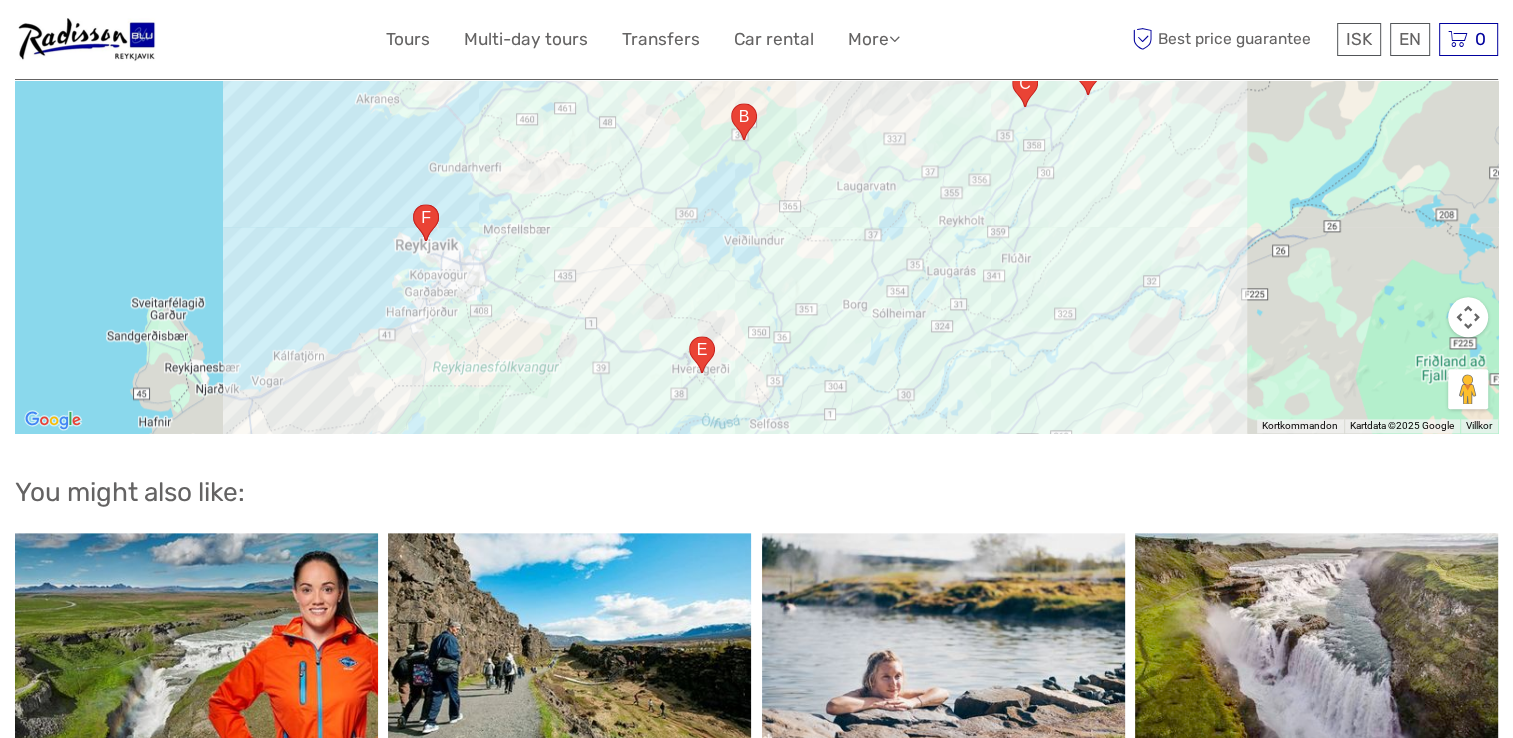 click at bounding box center [426, 222] 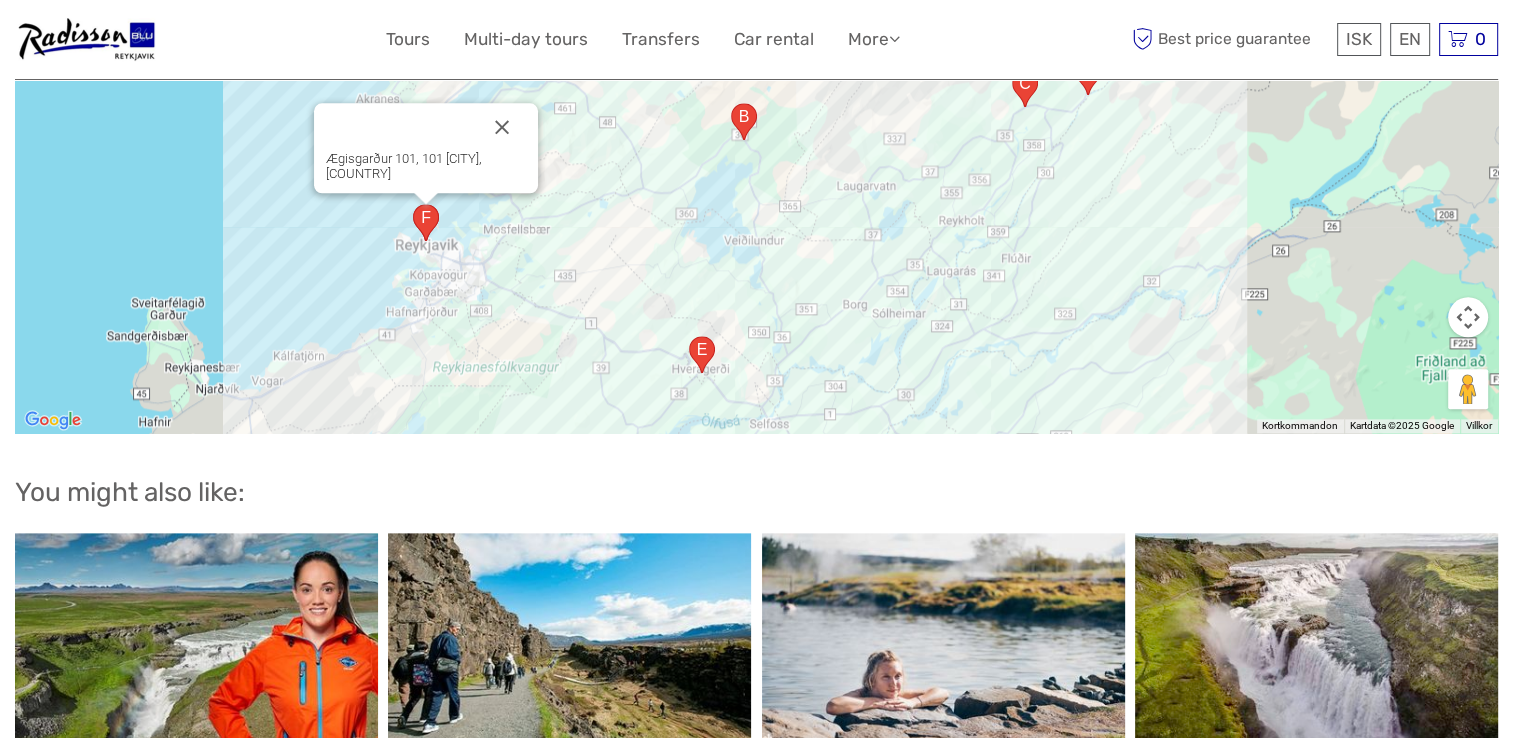 click at bounding box center (426, 222) 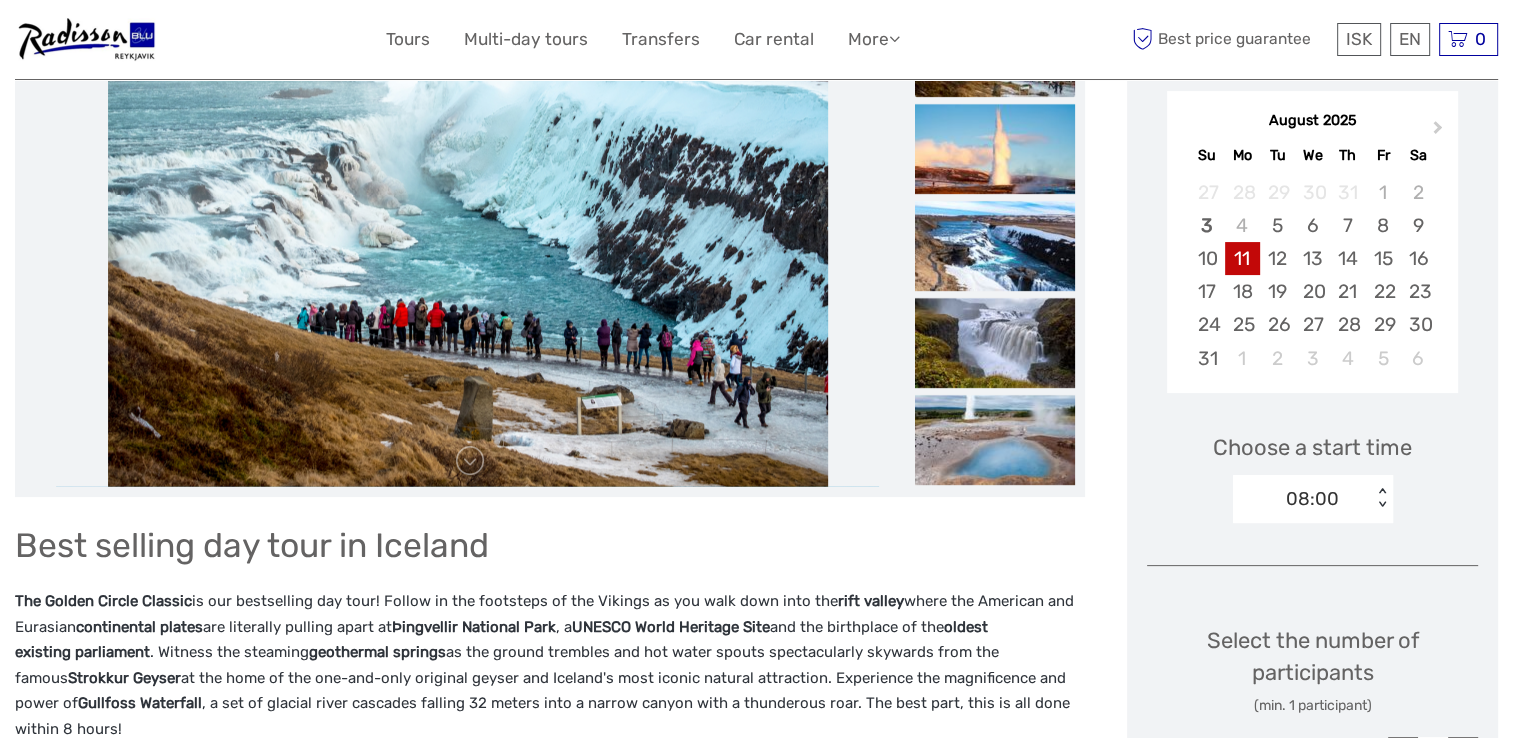 scroll, scrollTop: 306, scrollLeft: 0, axis: vertical 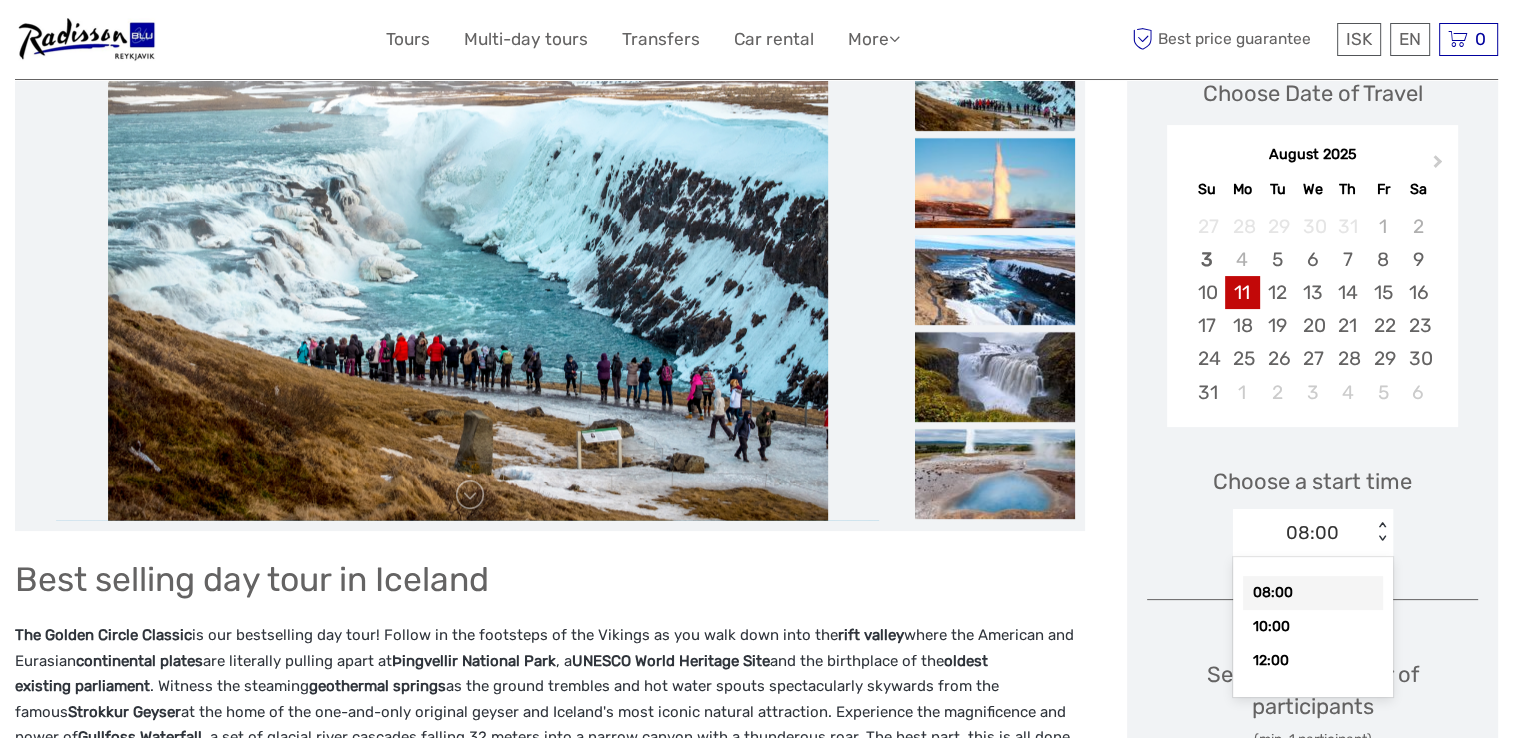 click on "< >" at bounding box center [1382, 532] 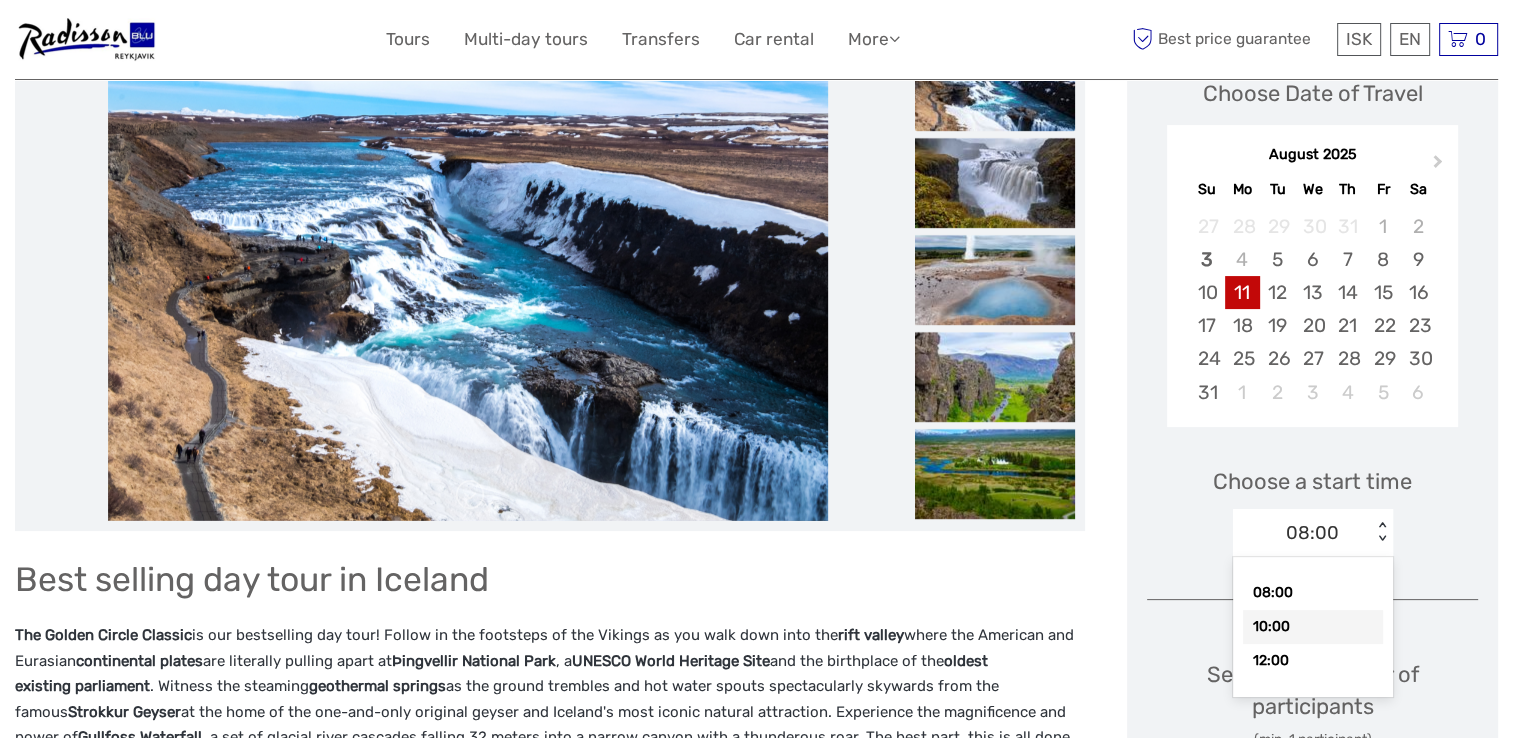 click on "10:00" at bounding box center [1313, 627] 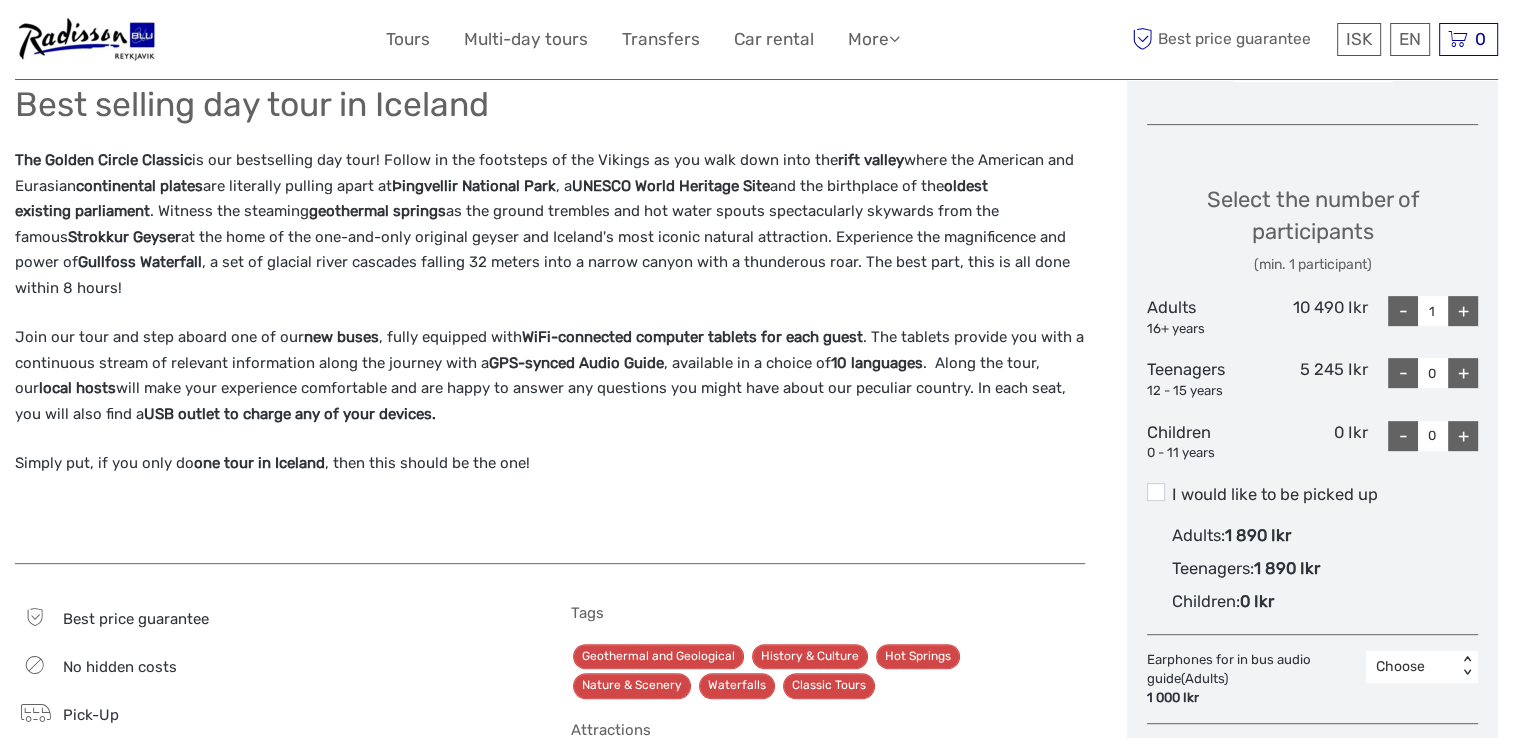 scroll, scrollTop: 794, scrollLeft: 0, axis: vertical 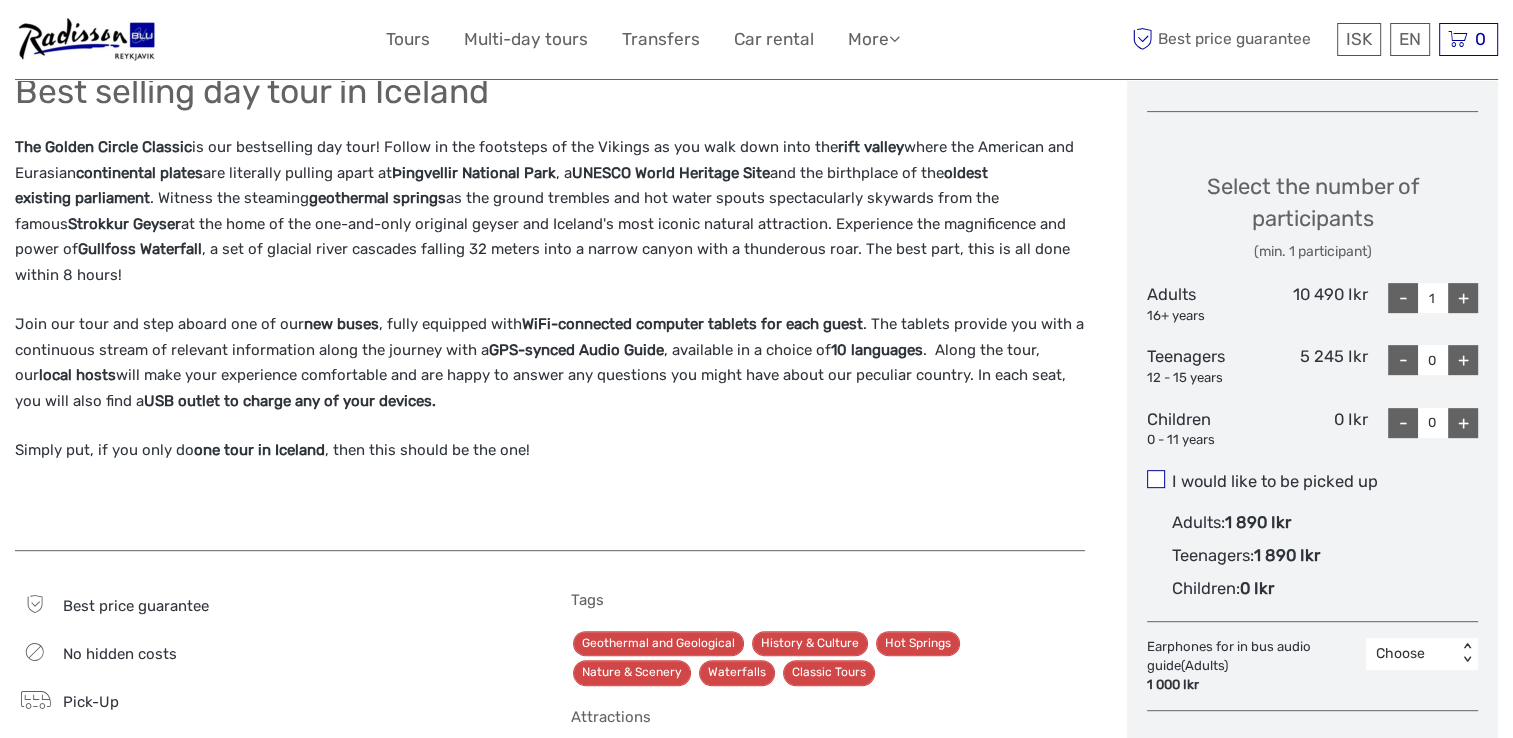 click at bounding box center (1156, 479) 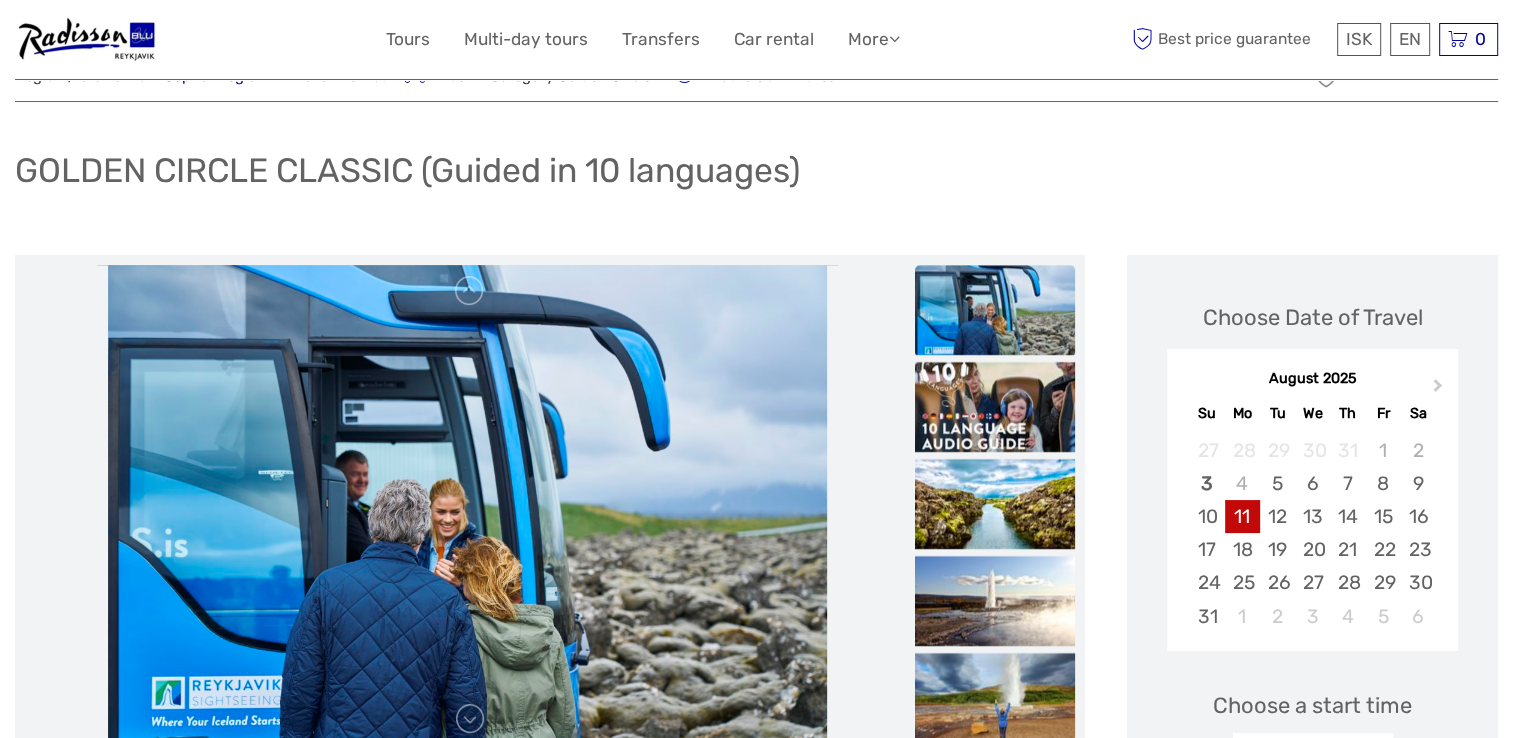 scroll, scrollTop: 0, scrollLeft: 0, axis: both 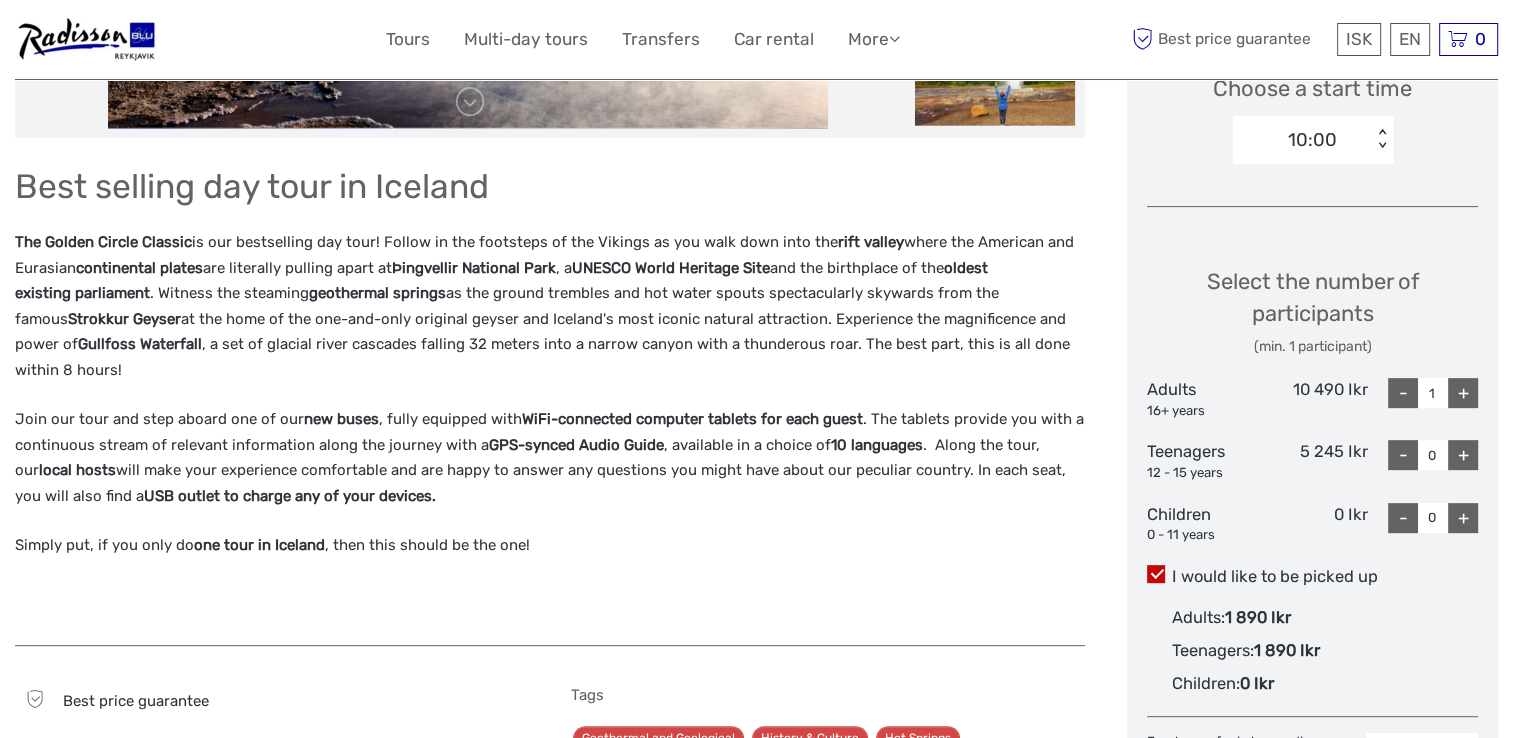 click on "+" at bounding box center [1463, 393] 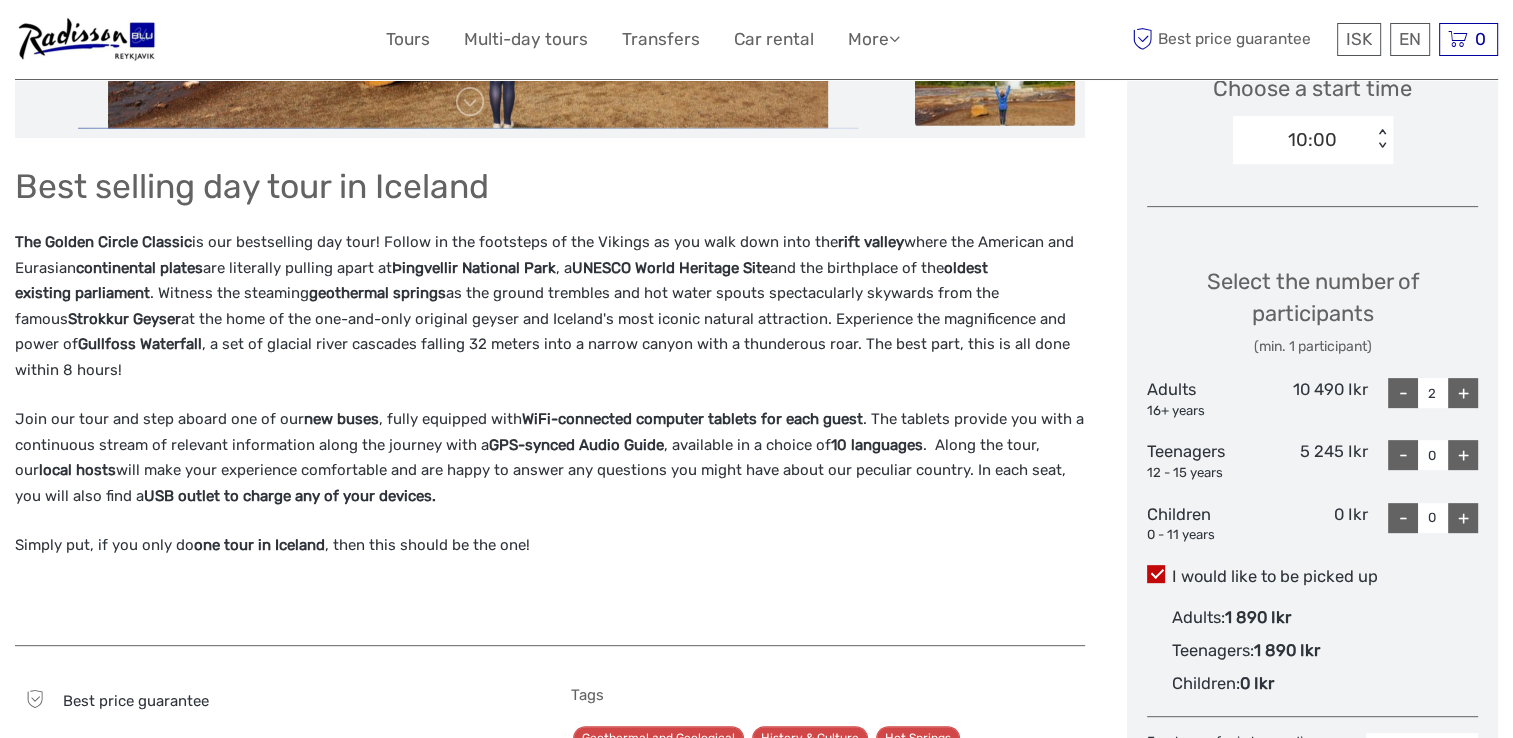 click on "+" at bounding box center [1463, 518] 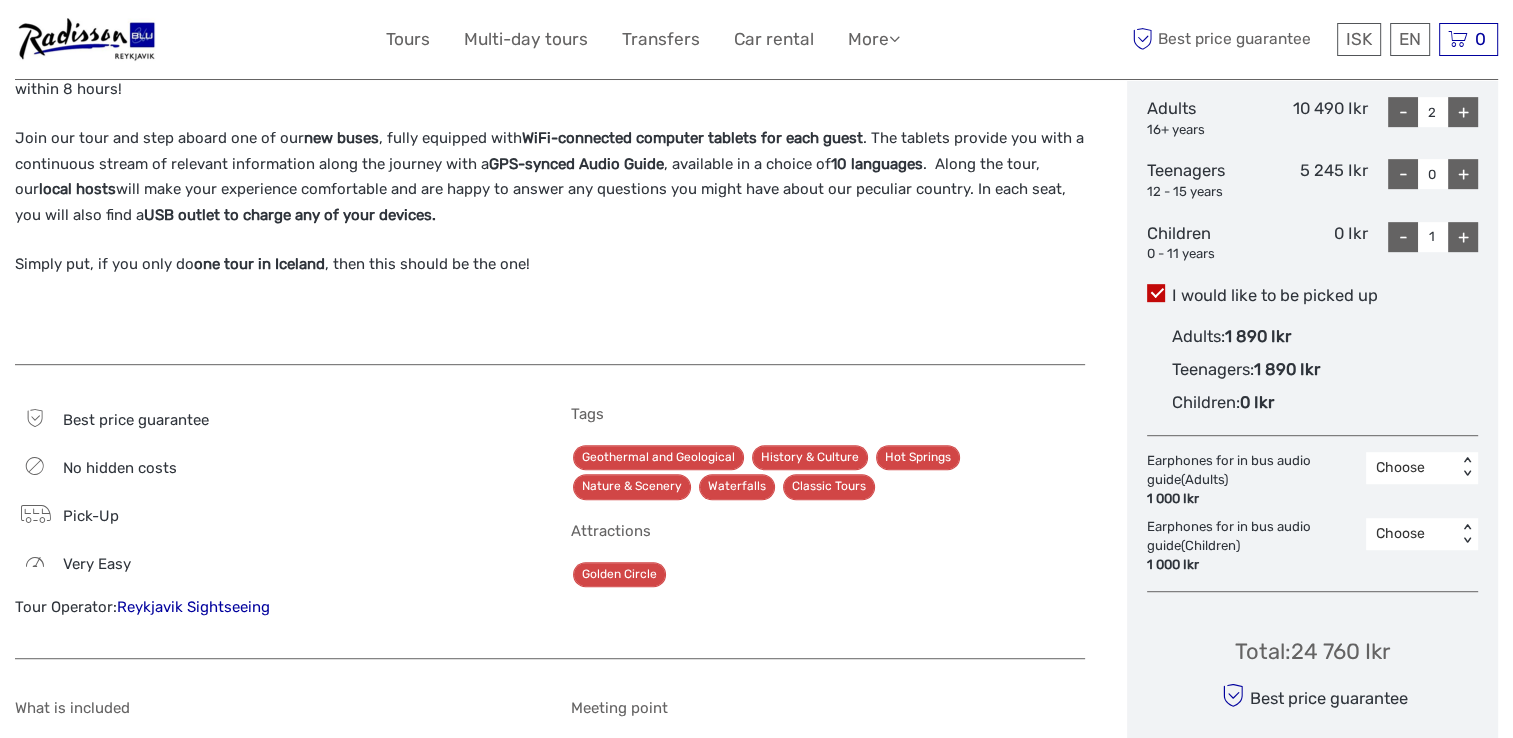 scroll, scrollTop: 993, scrollLeft: 0, axis: vertical 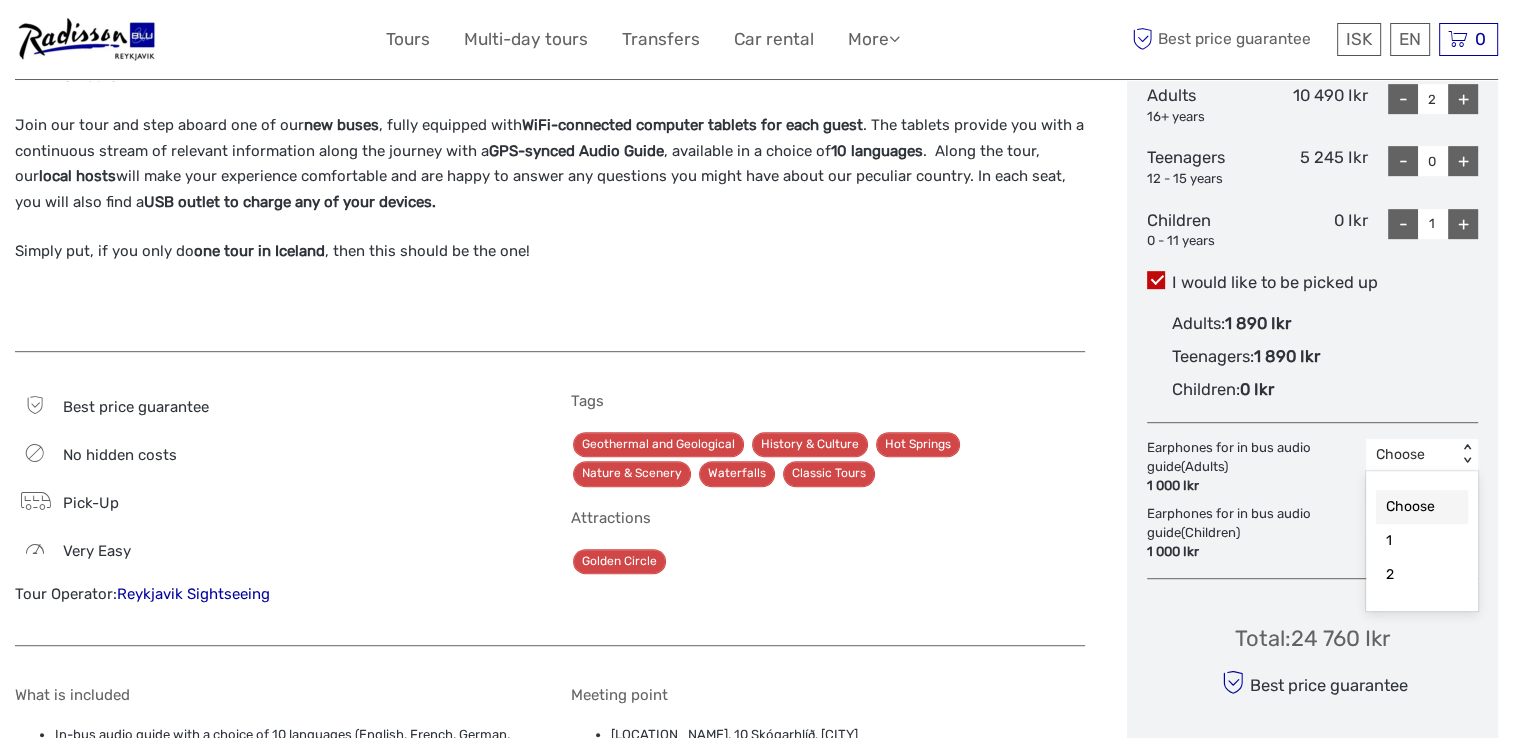 click on "< >" at bounding box center [1467, 454] 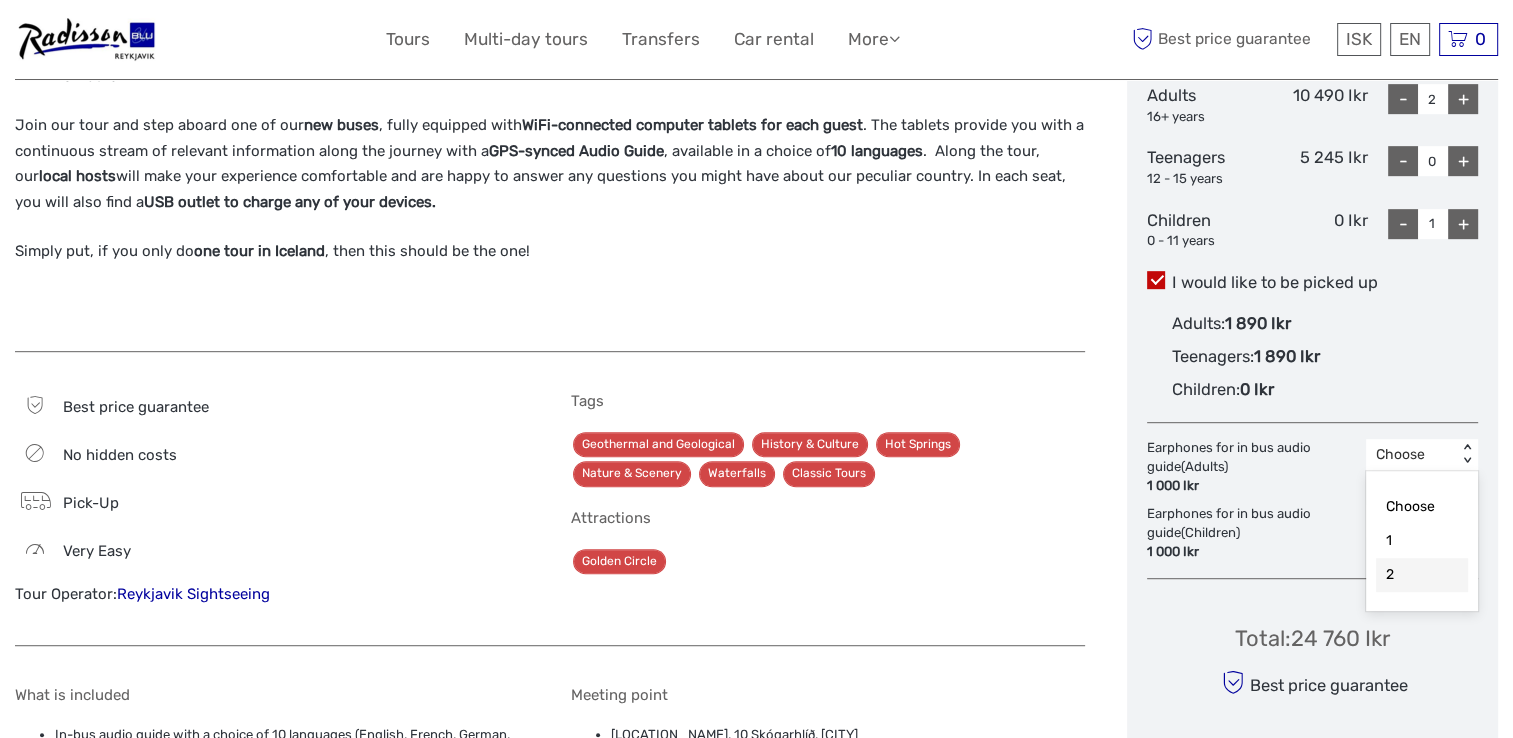 click on "2" at bounding box center (1422, 575) 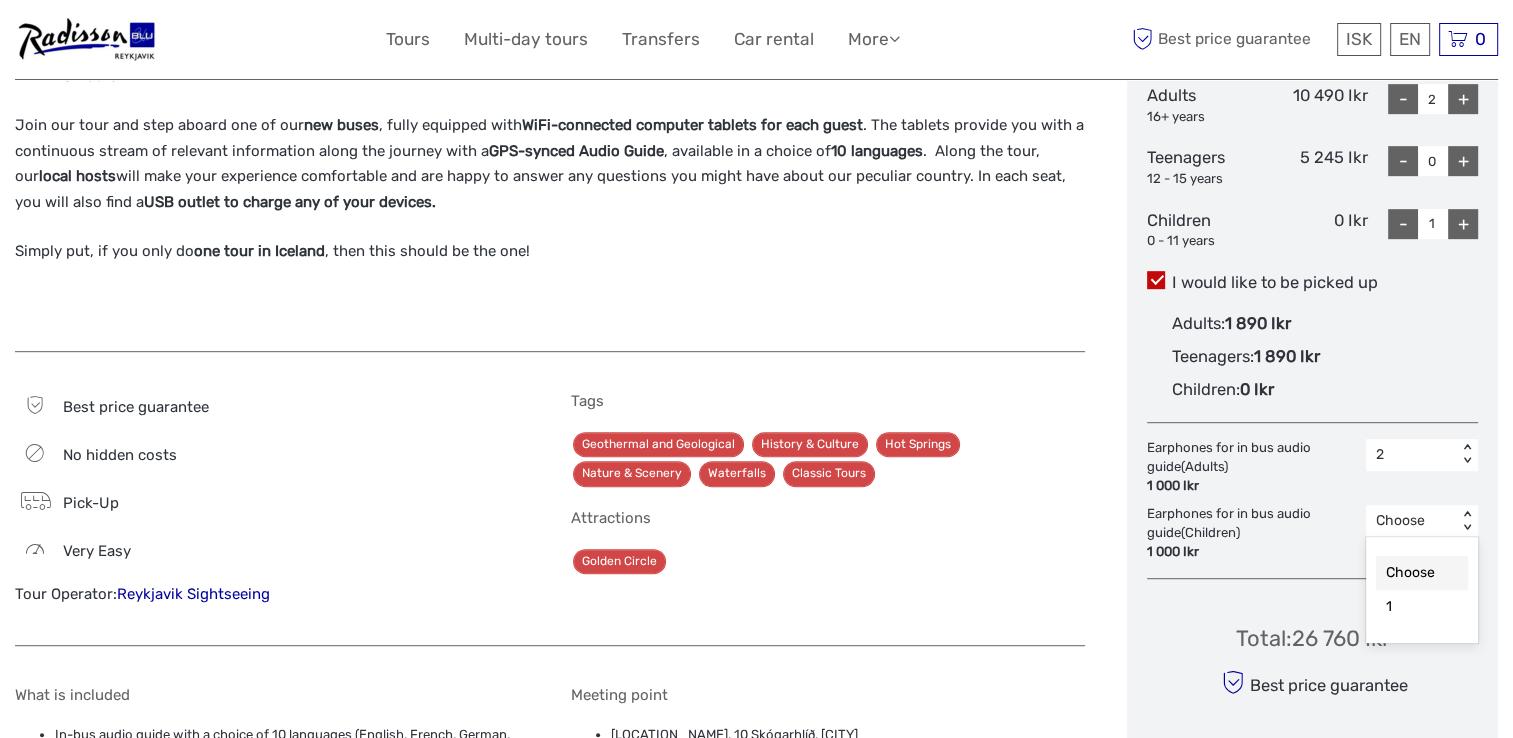 click on "< >" at bounding box center (1467, 521) 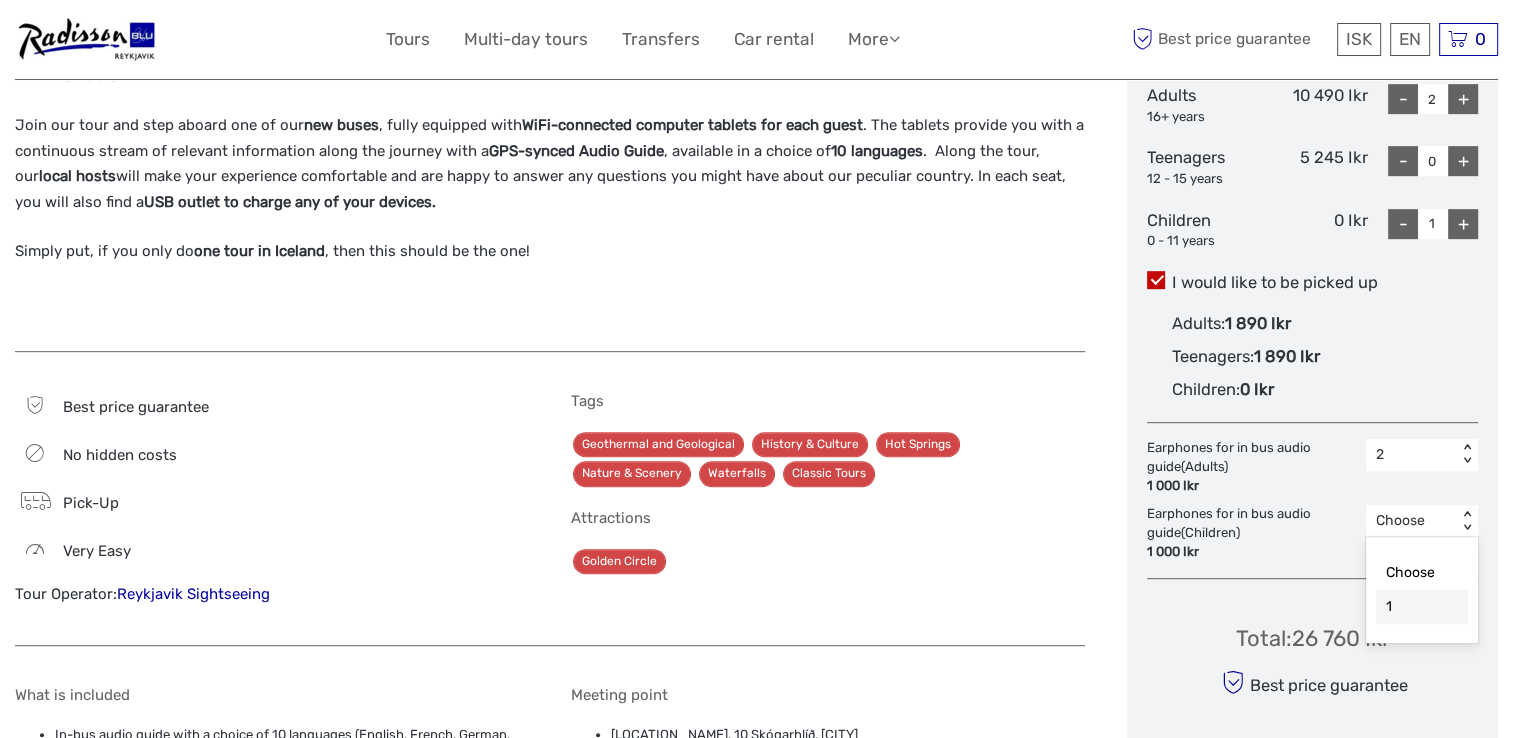 click on "1" at bounding box center [1422, 607] 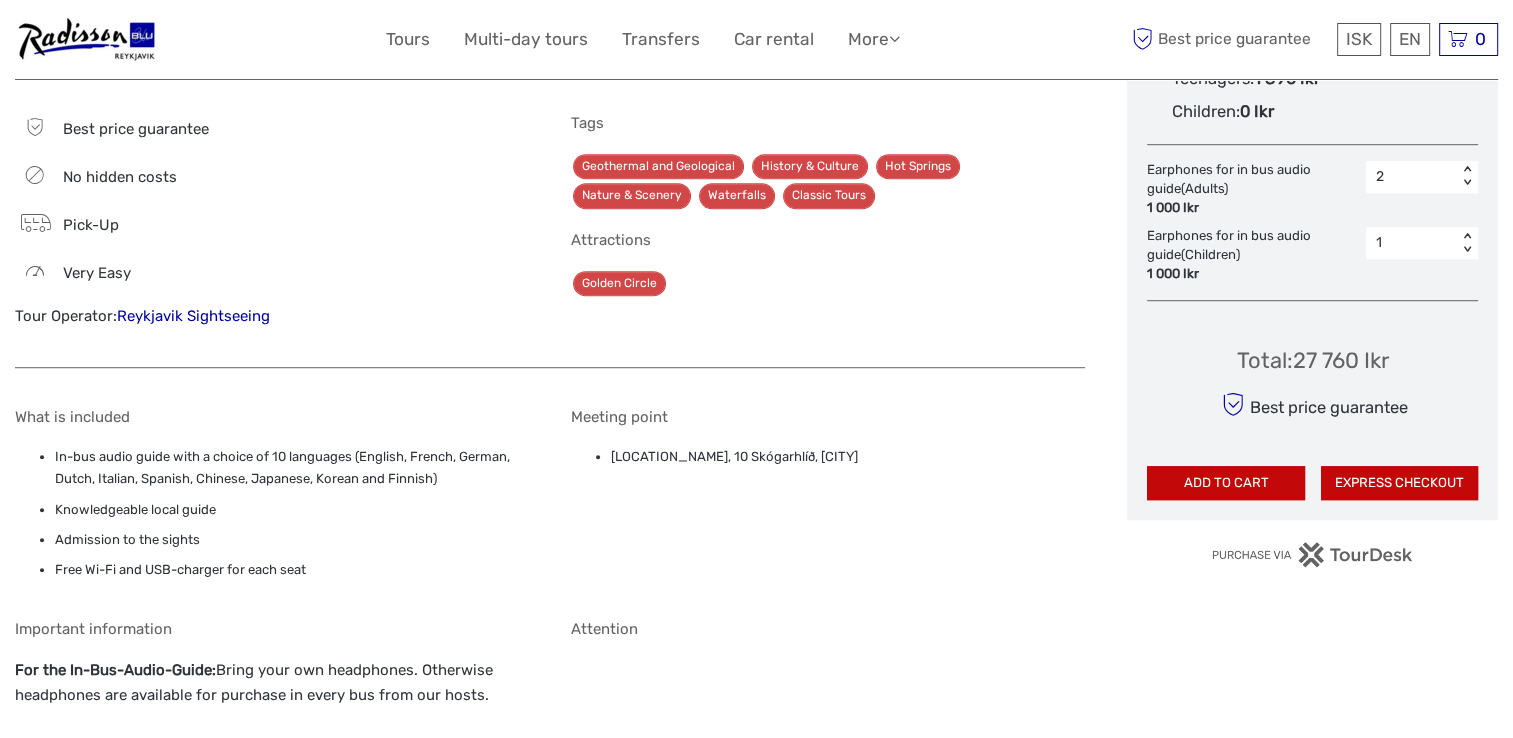scroll, scrollTop: 1276, scrollLeft: 0, axis: vertical 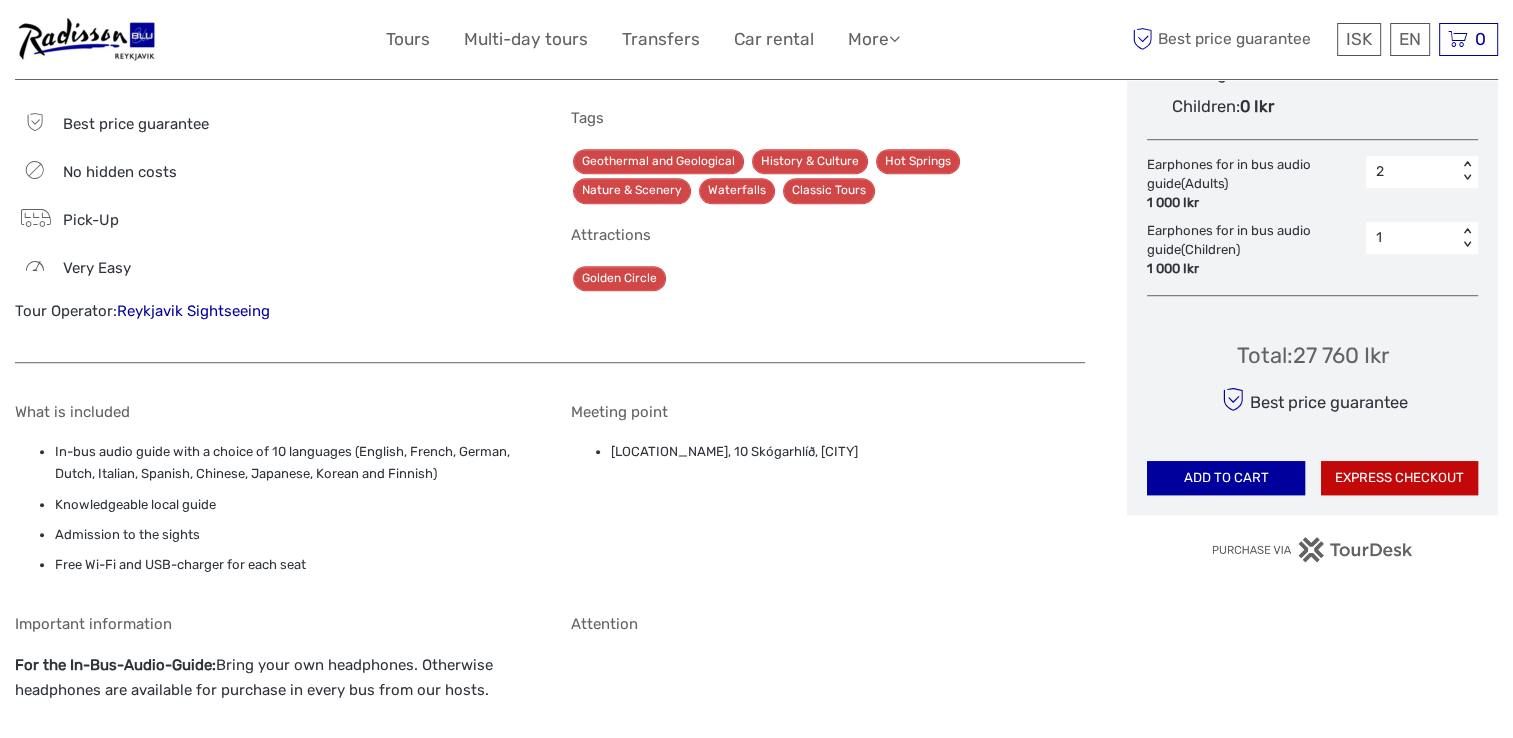 click on "ADD TO CART" at bounding box center (1225, 478) 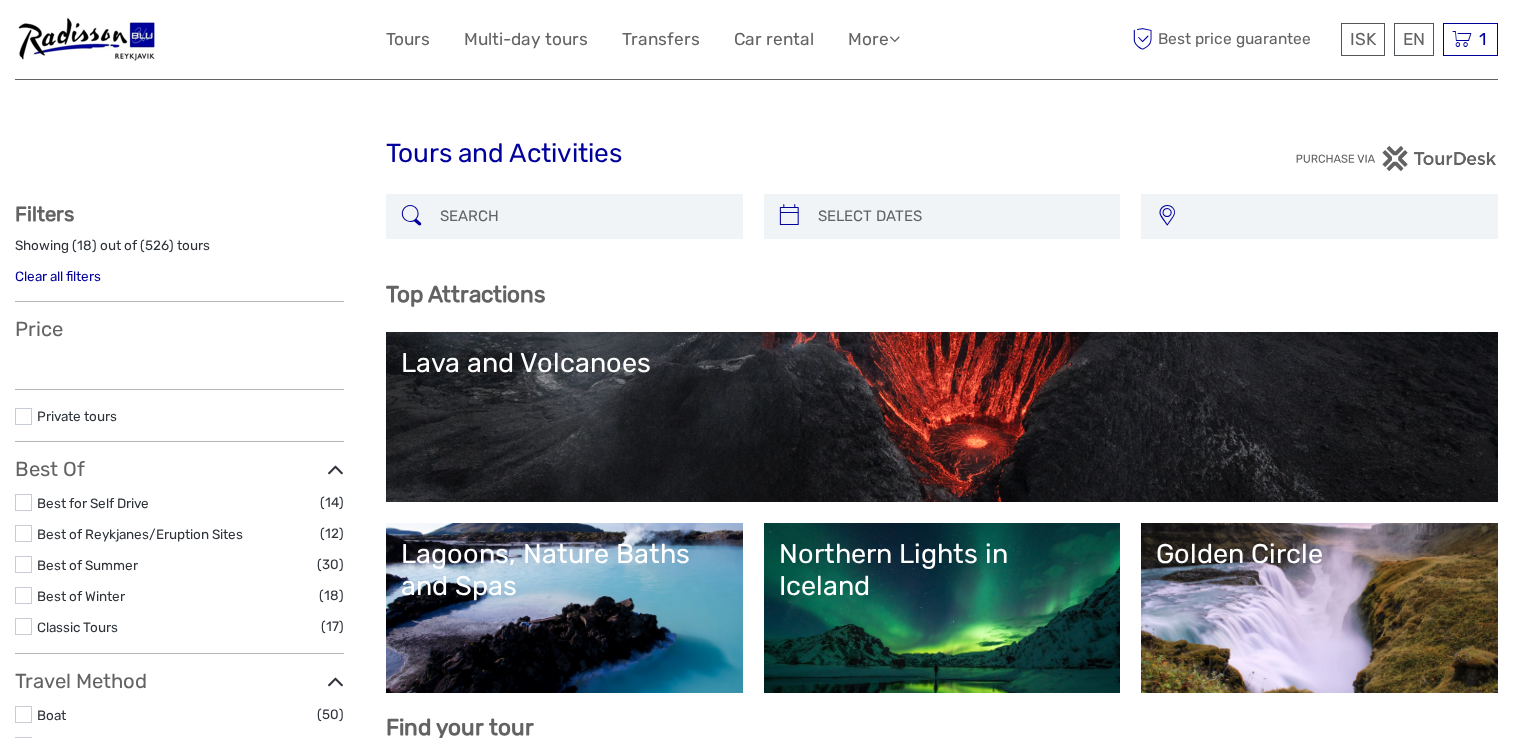 select 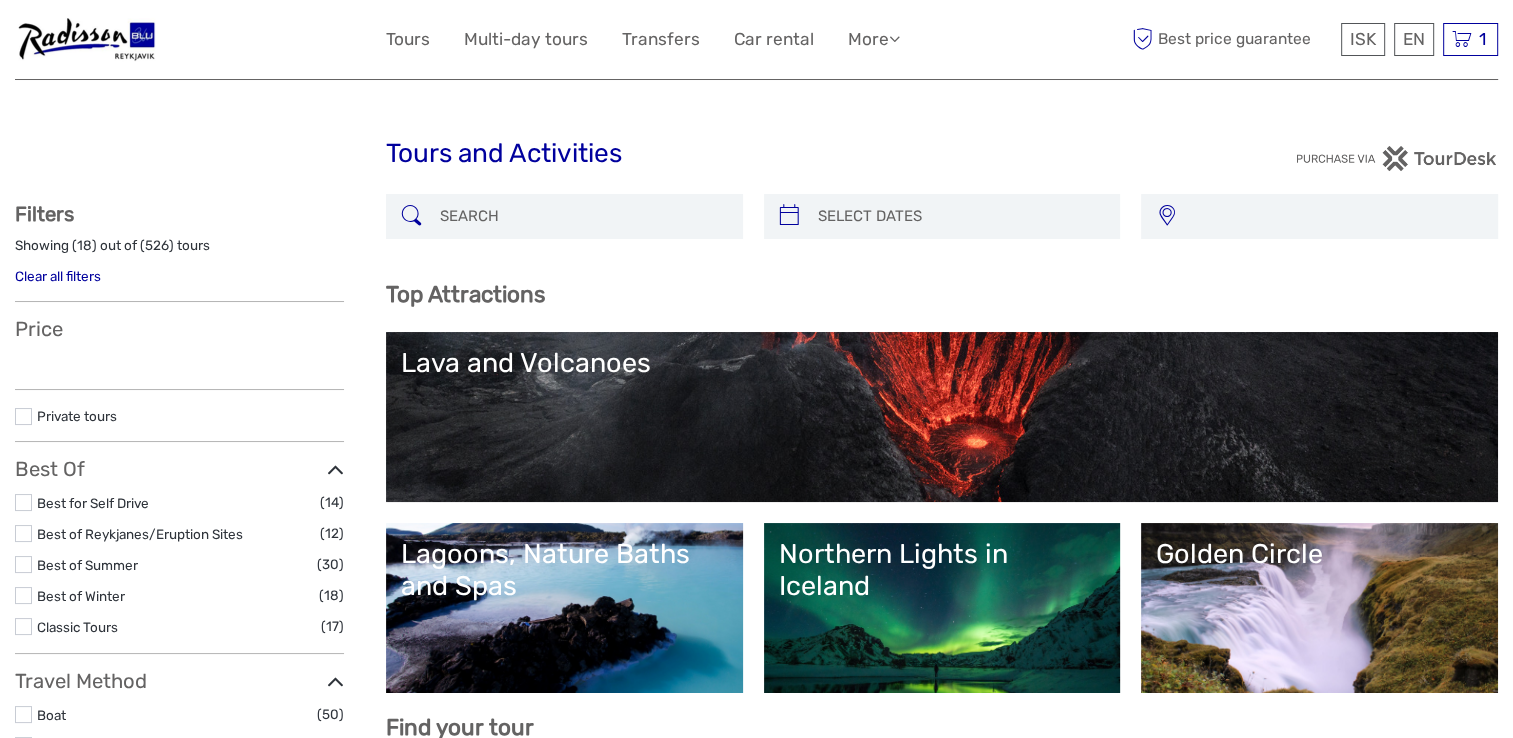 scroll, scrollTop: 0, scrollLeft: 0, axis: both 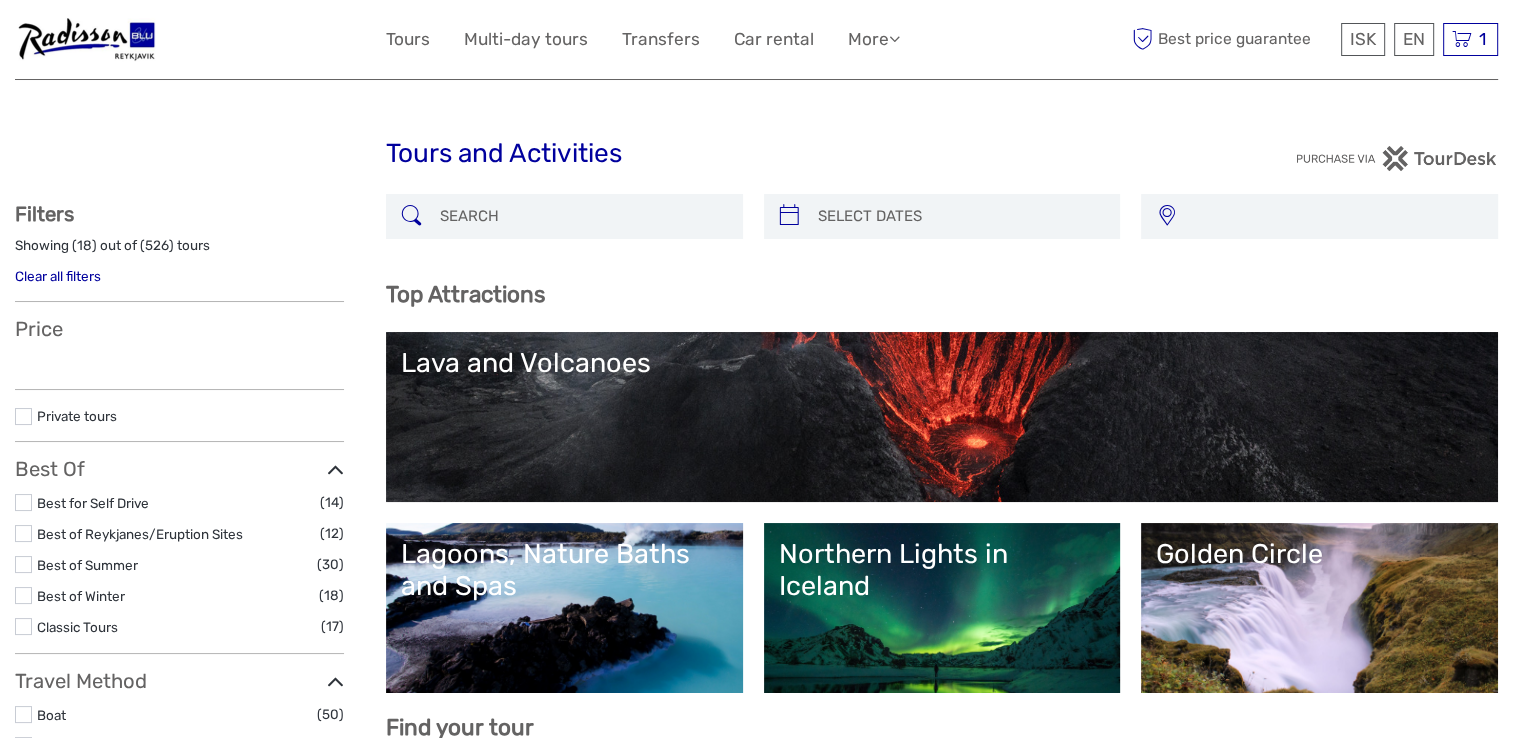 select 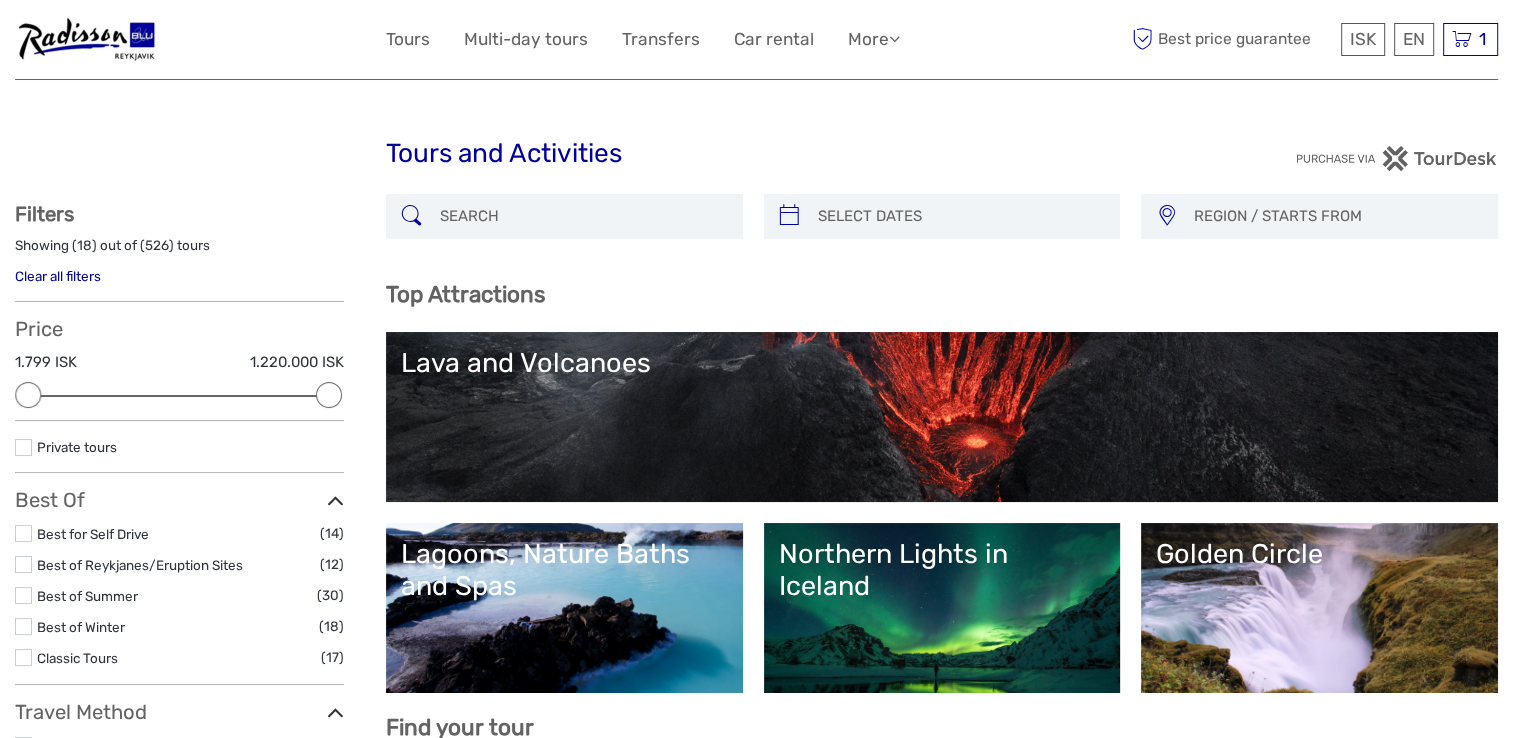 scroll, scrollTop: 0, scrollLeft: 0, axis: both 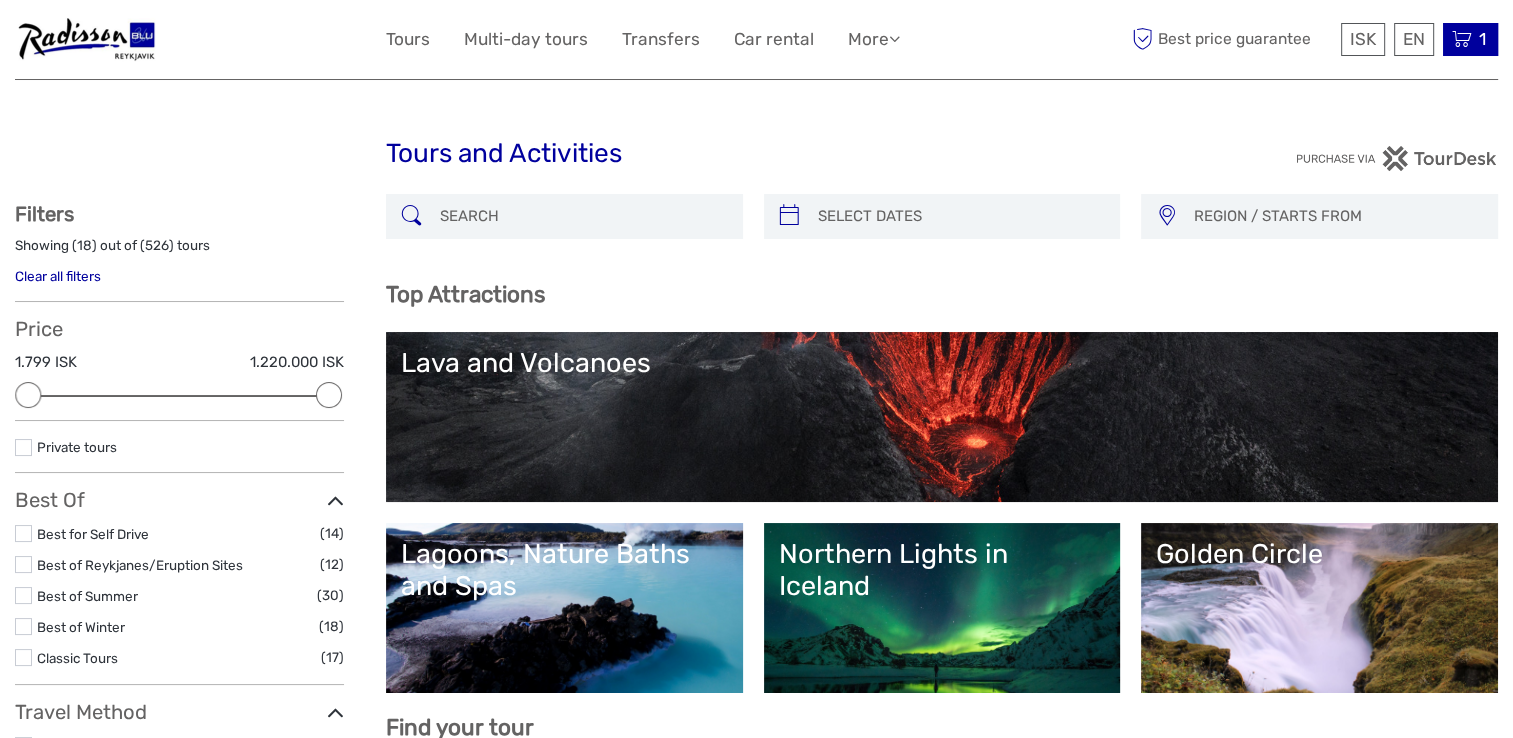 click at bounding box center [1462, 39] 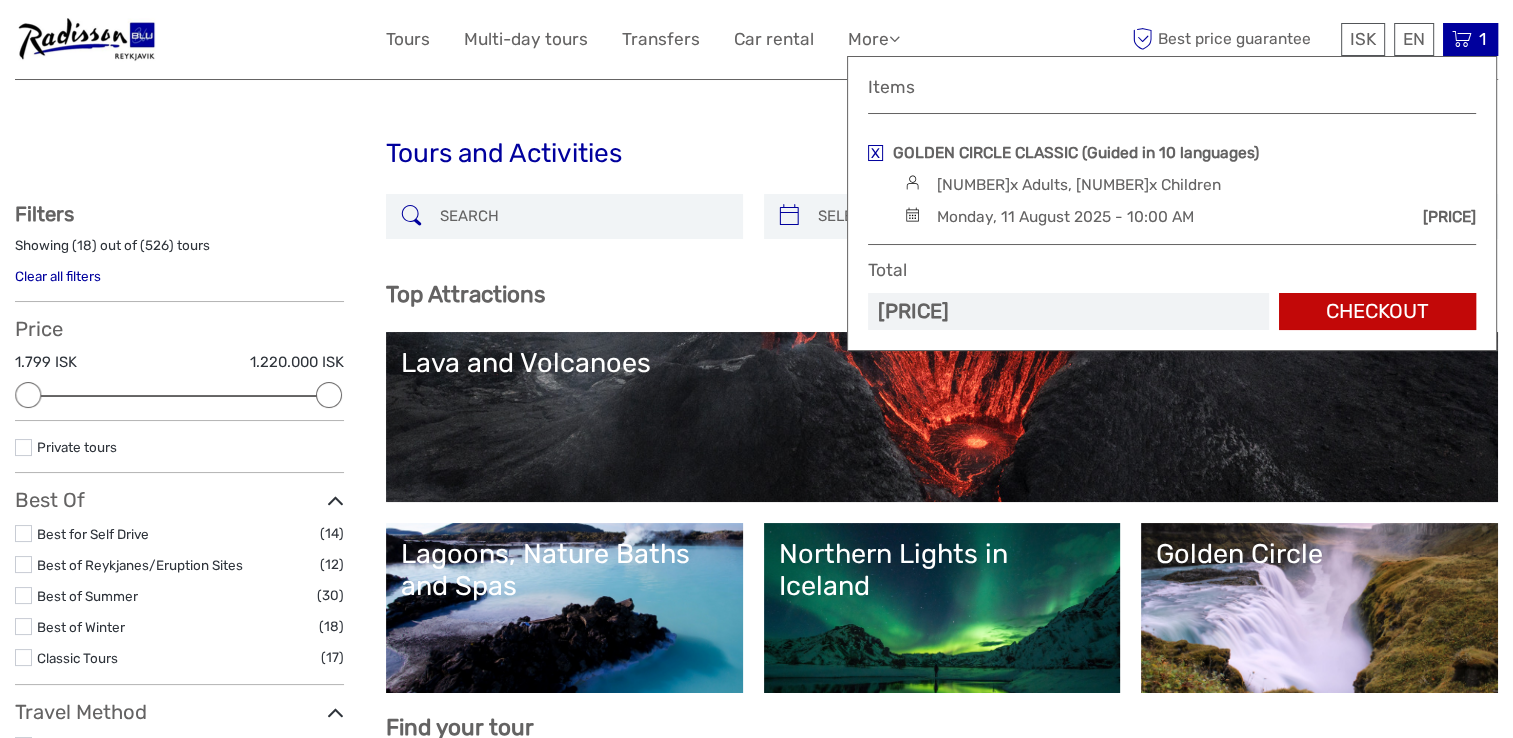 drag, startPoint x: 993, startPoint y: 173, endPoint x: 1448, endPoint y: 153, distance: 455.43936 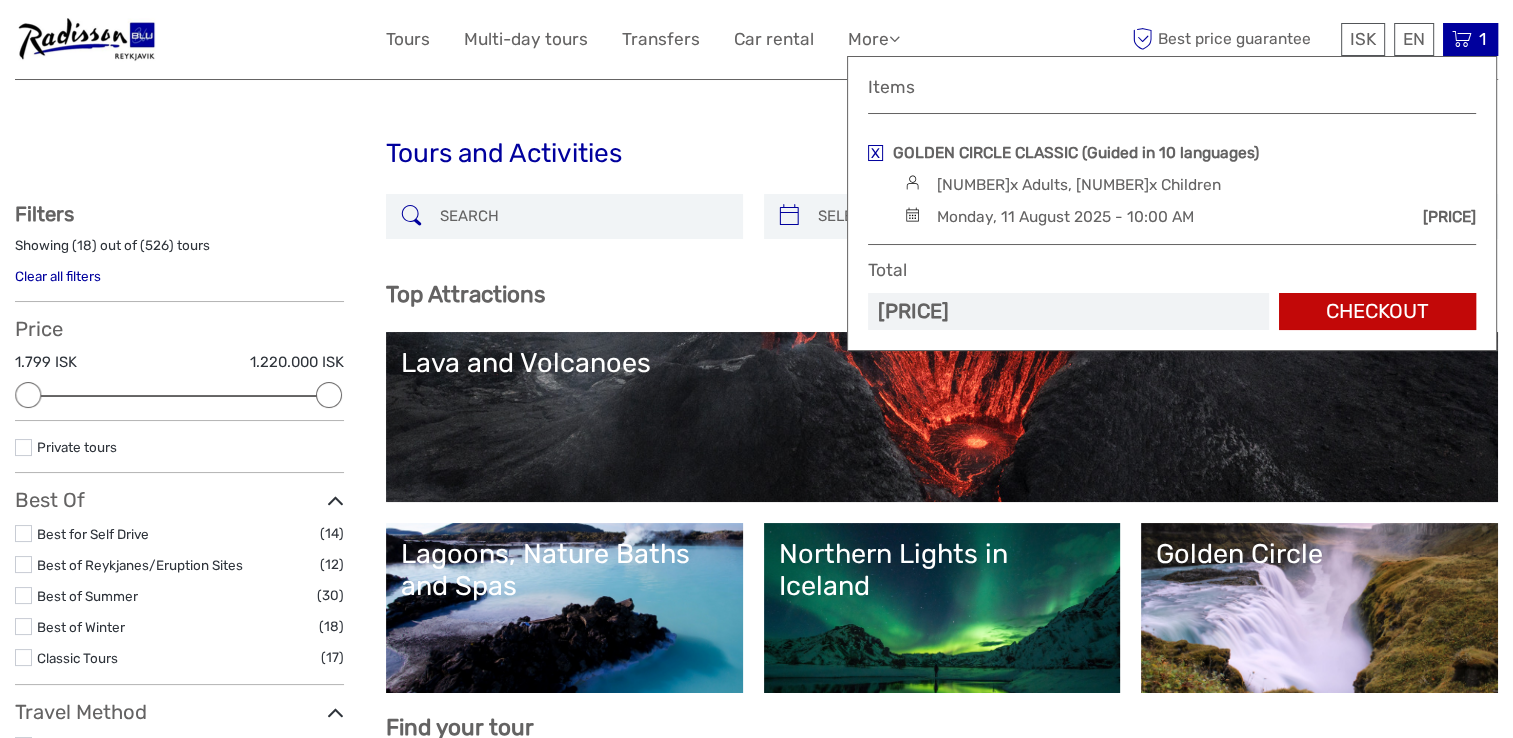 drag, startPoint x: 854, startPoint y: 77, endPoint x: 1204, endPoint y: 330, distance: 431.86688 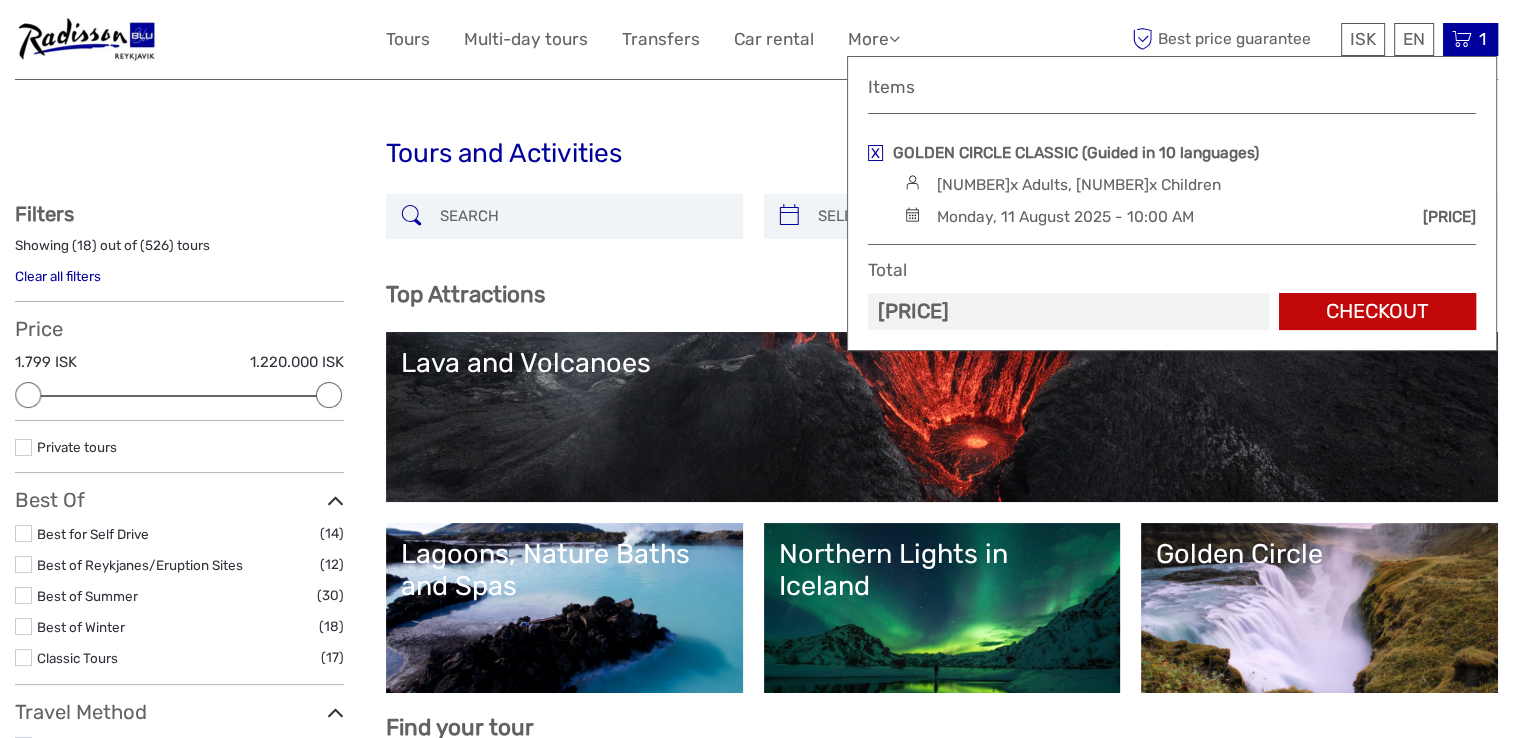 click on "Items
GOLDEN CIRCLE CLASSIC (Guided in 10 languages)
[NUMBER]x Adults, [NUMBER]x Children
[DAY], [NUMBER] [MONTH] [YEAR] - [TIME]
[PRICE]
Total
[PRICE]
Checkout
The shopping cart is empty." at bounding box center (1172, 203) 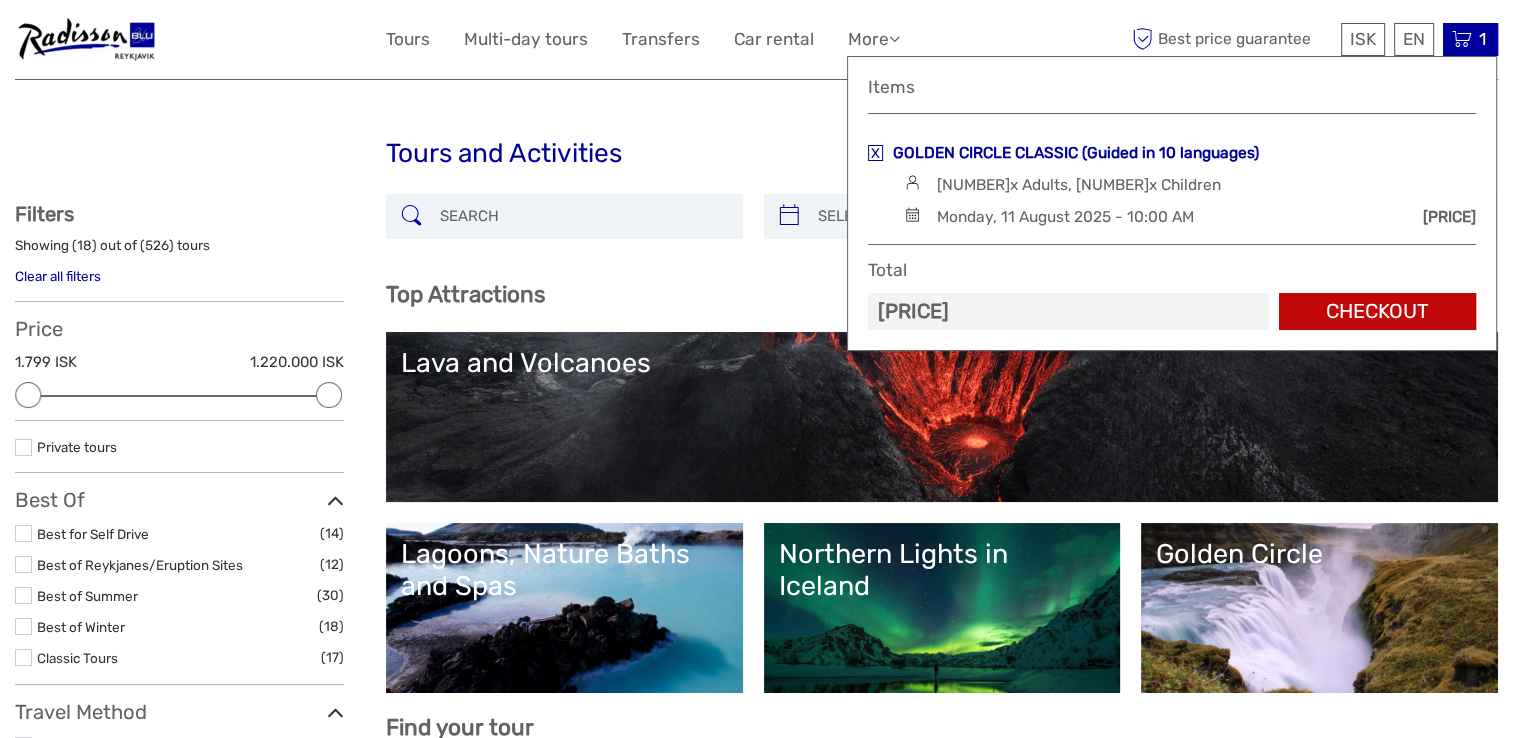 drag, startPoint x: 1204, startPoint y: 330, endPoint x: 1118, endPoint y: 150, distance: 199.48935 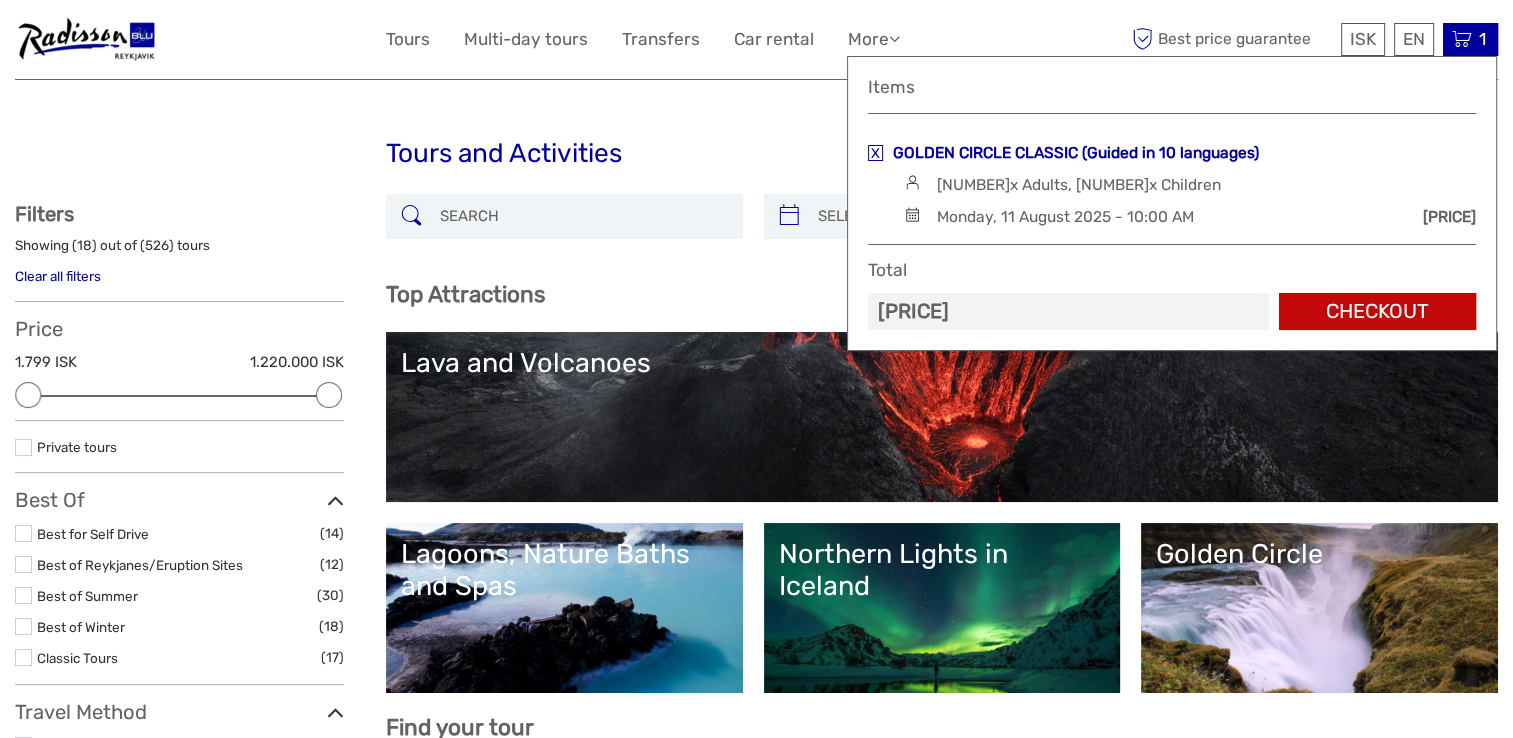 copy on "Items
GOLDEN CIRCLE CLASSIC (Guided in 10 languages)
2x Adults, 1x Children
Monday, 11 August 2025 - 10:00 AM
27.760 ISK
Total
27.760 ISK" 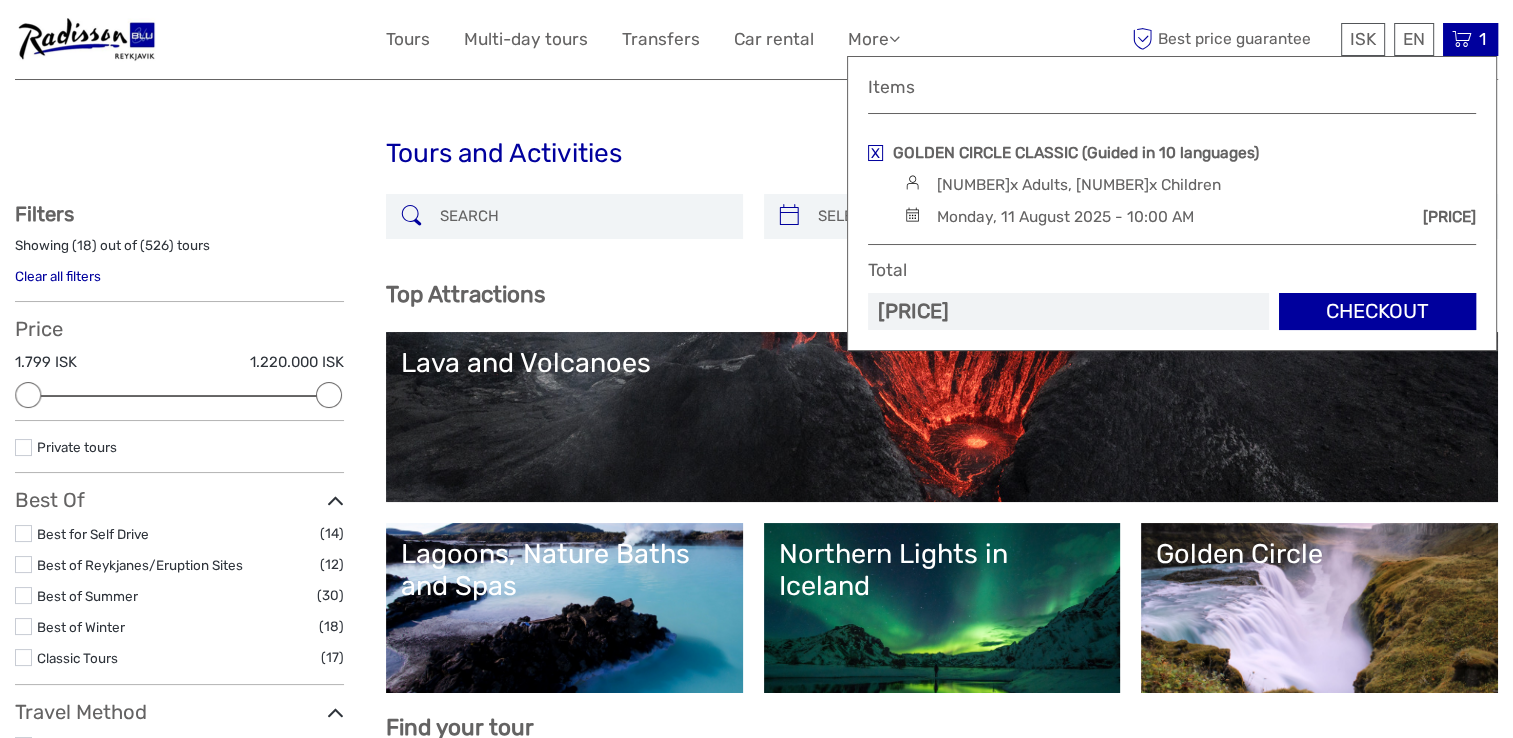 click on "Checkout" at bounding box center (1377, 311) 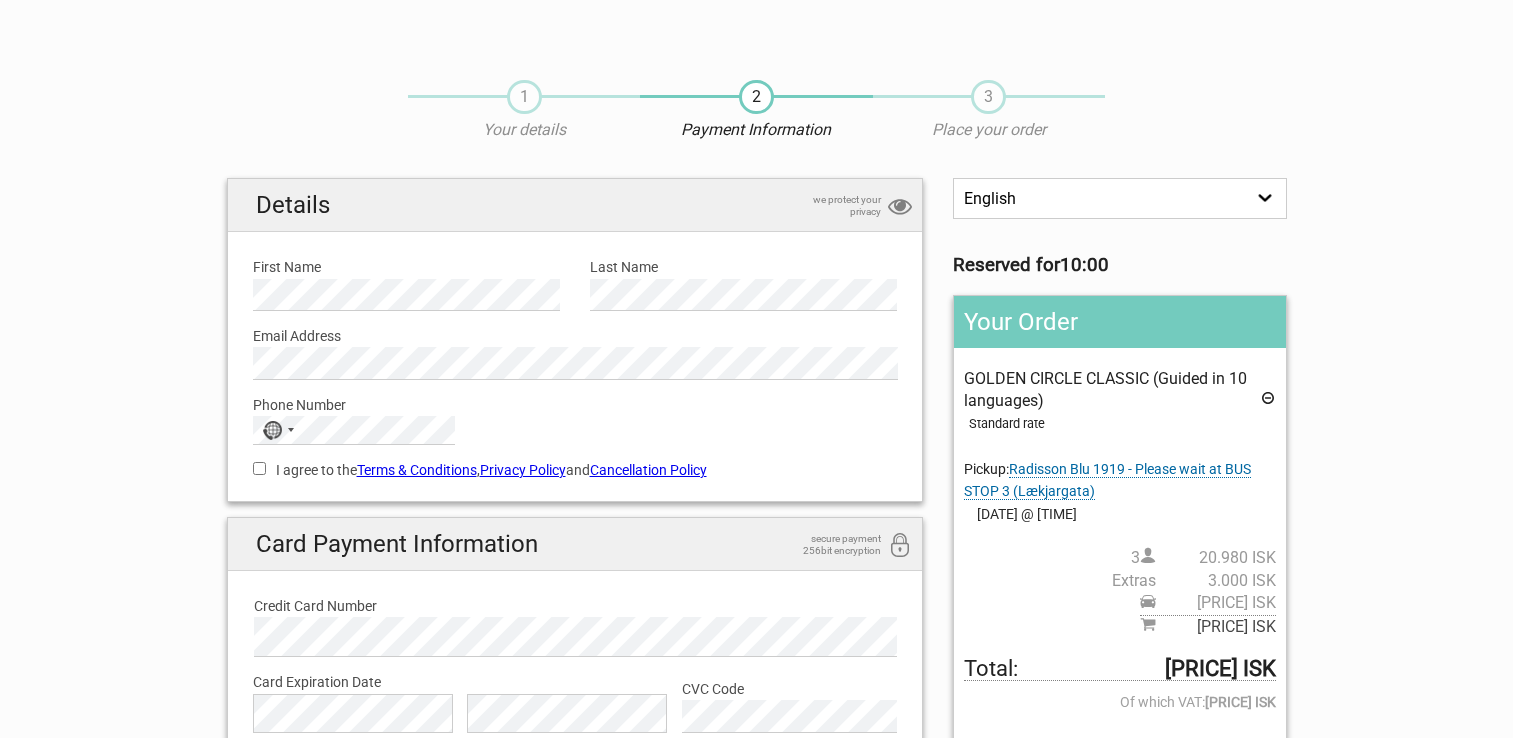 scroll, scrollTop: 0, scrollLeft: 0, axis: both 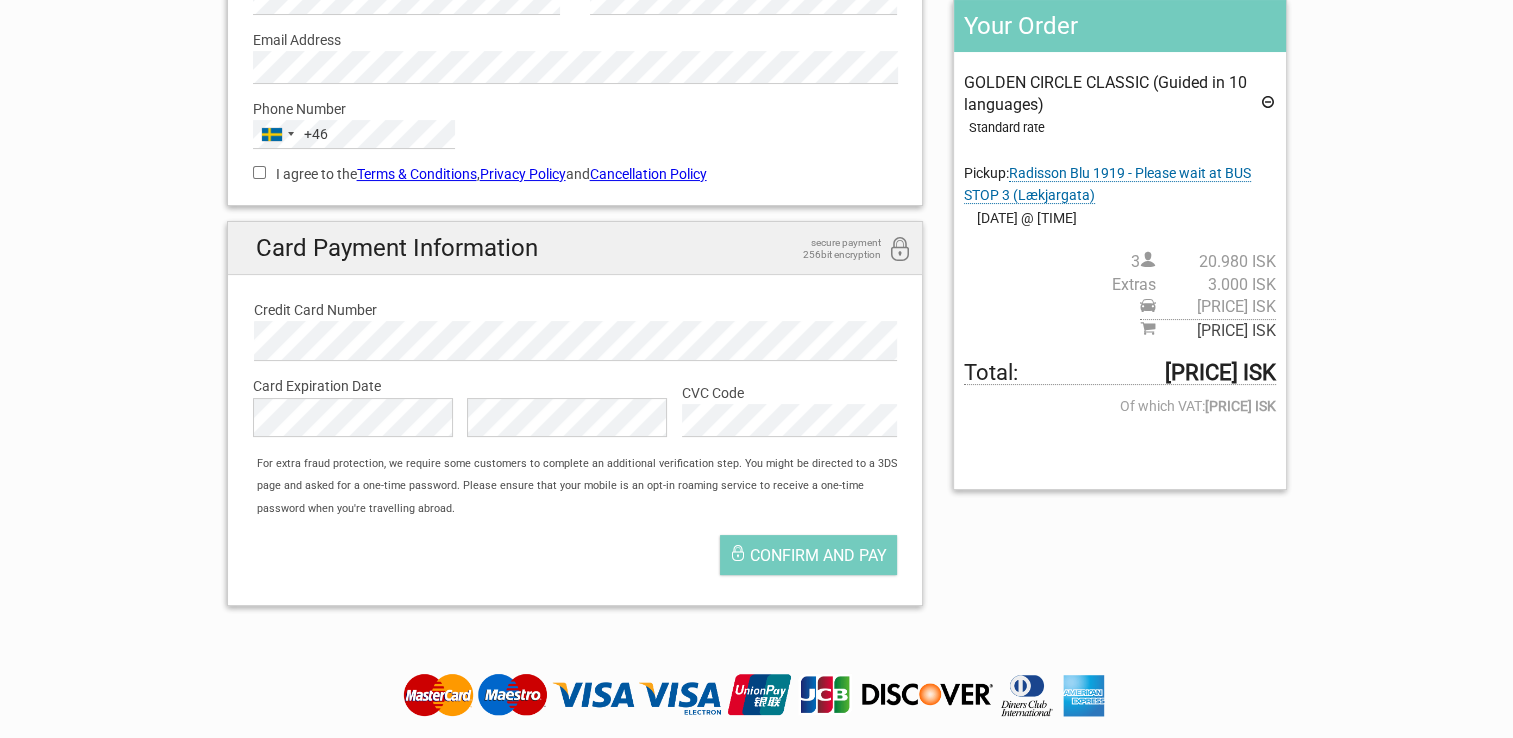 click on "I agree to the  Terms & Conditions ,  Privacy Policy  and  Cancellation Policy" at bounding box center [259, 172] 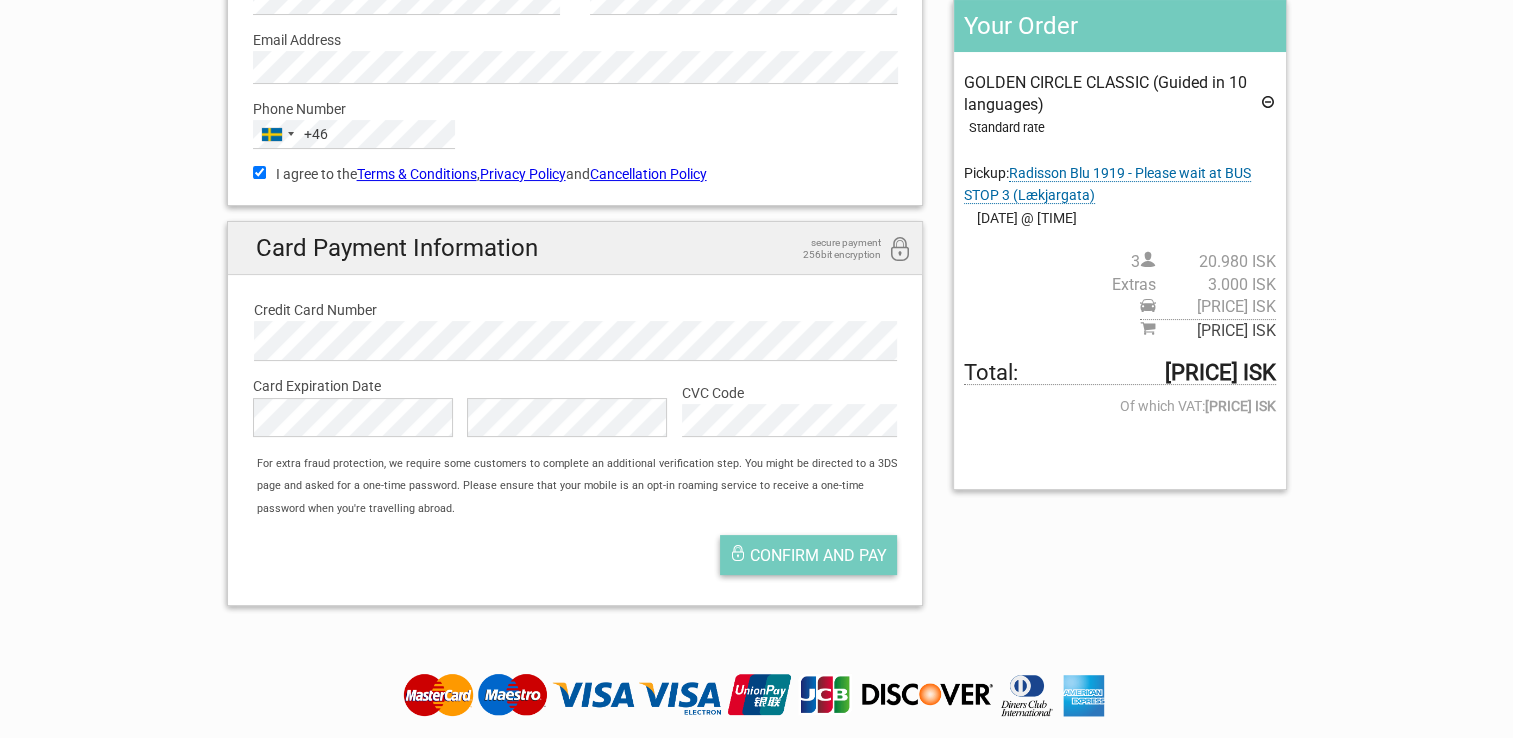 click on "Confirm and pay" at bounding box center (818, 555) 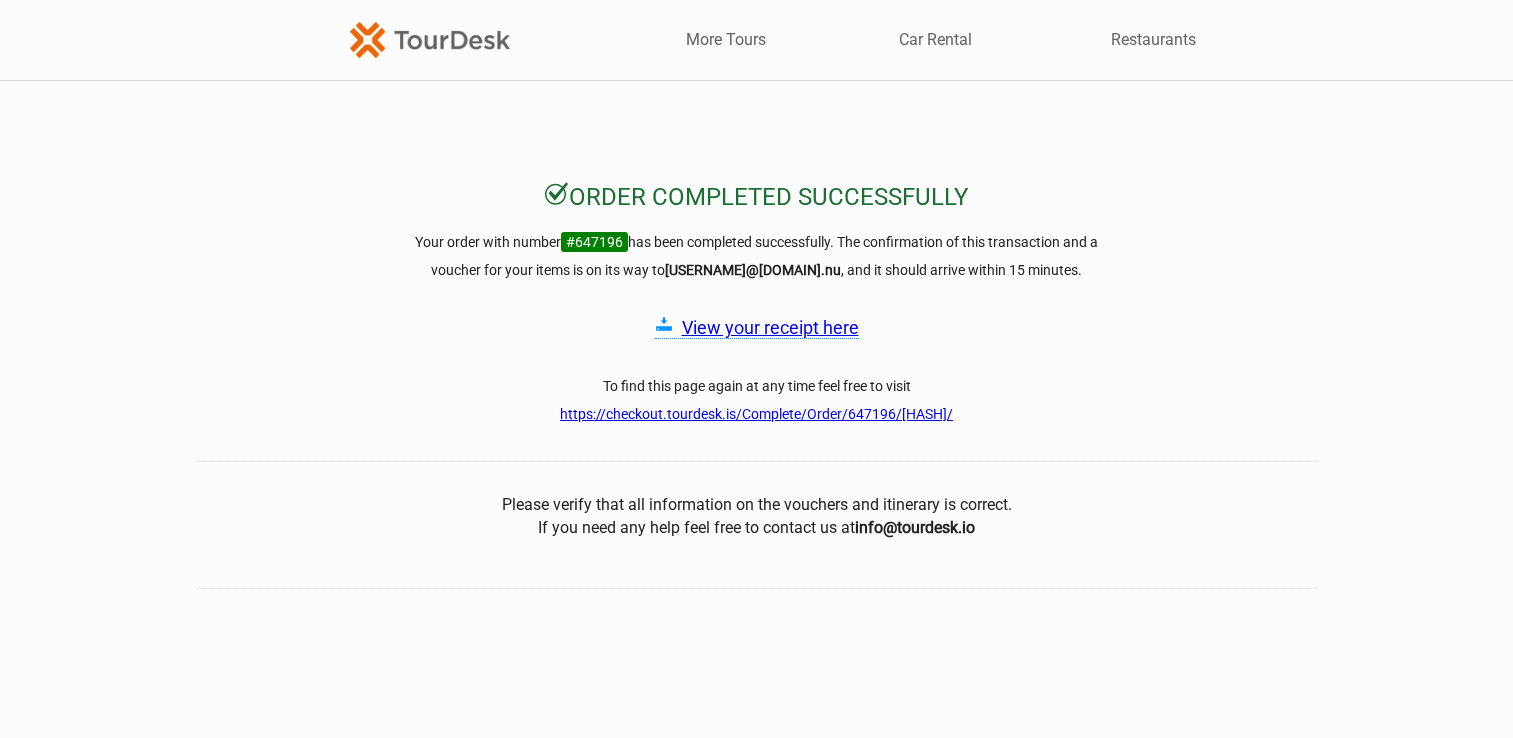 scroll, scrollTop: 0, scrollLeft: 0, axis: both 